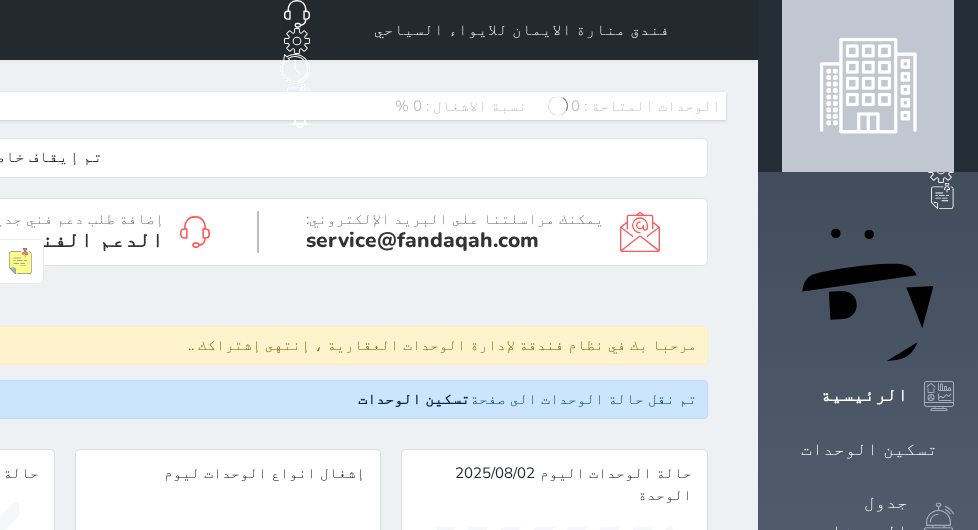 scroll, scrollTop: 0, scrollLeft: 0, axis: both 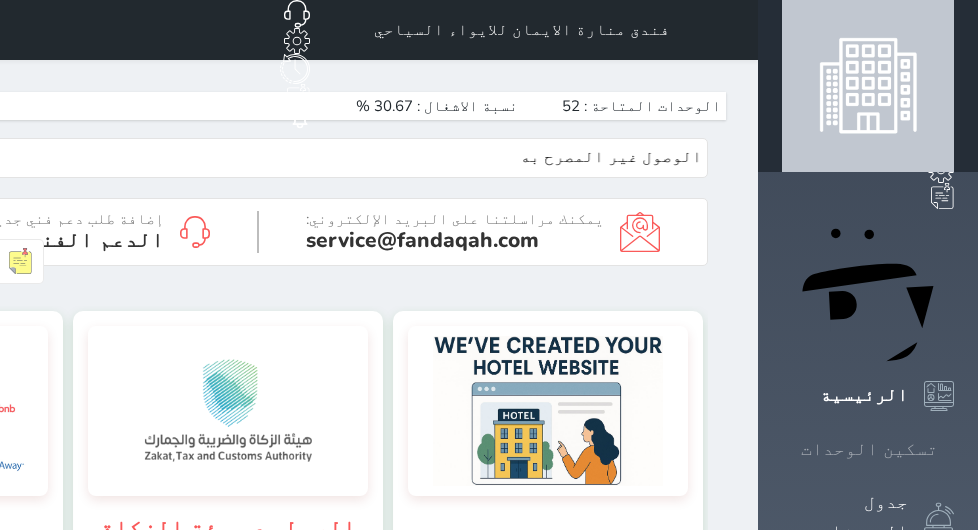 click on "تسكين الوحدات" at bounding box center [869, 449] 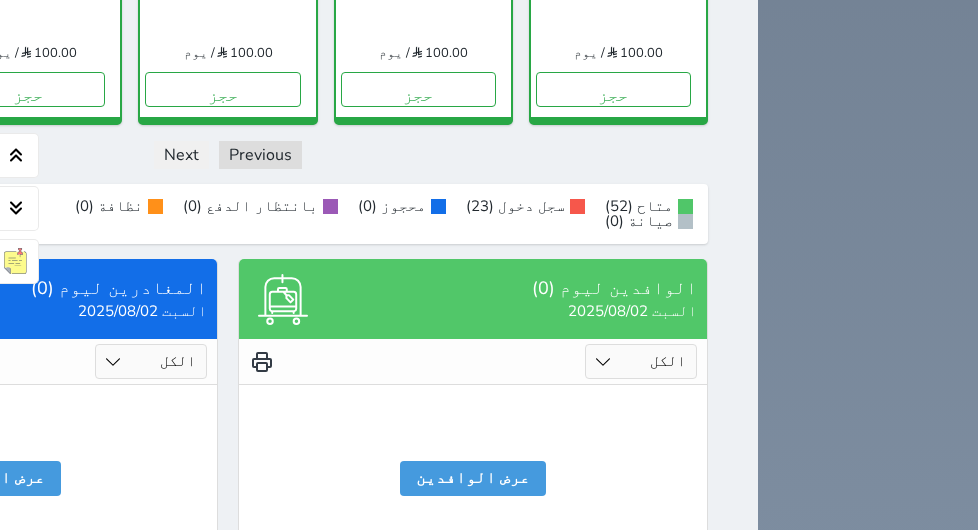scroll, scrollTop: 3400, scrollLeft: 0, axis: vertical 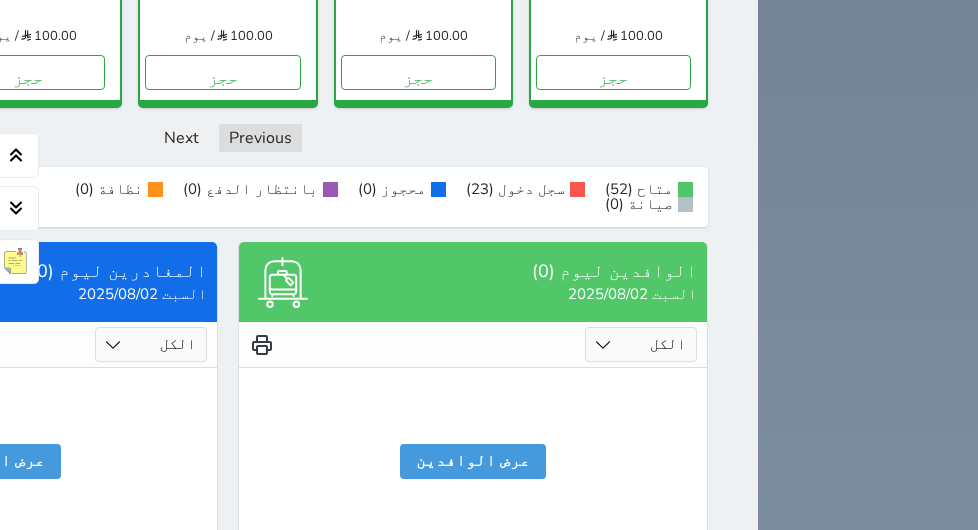 click on "حجز" at bounding box center [222, -355] 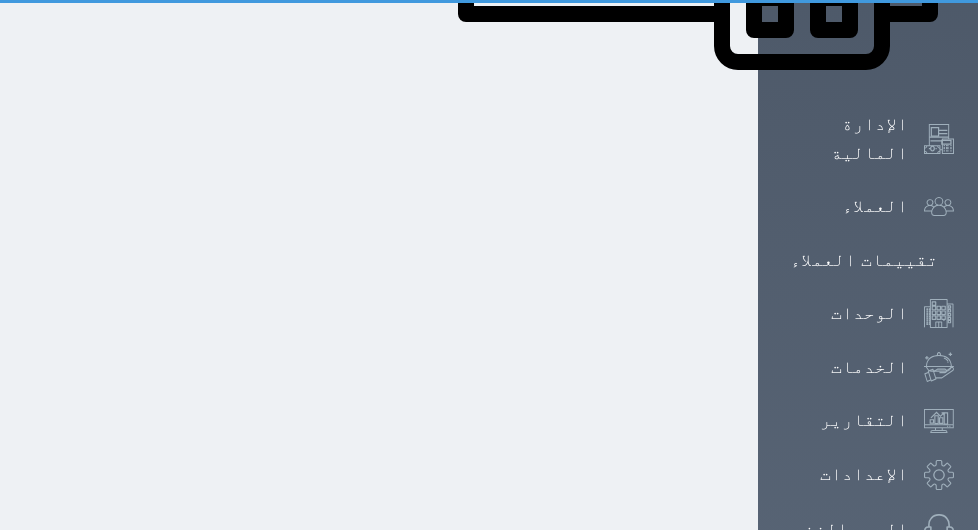 select on "1" 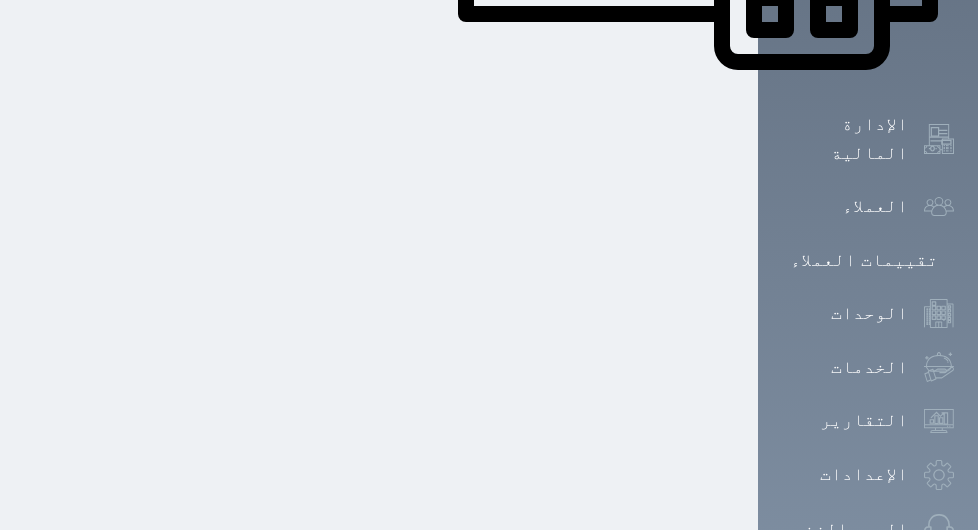 scroll, scrollTop: 5, scrollLeft: 0, axis: vertical 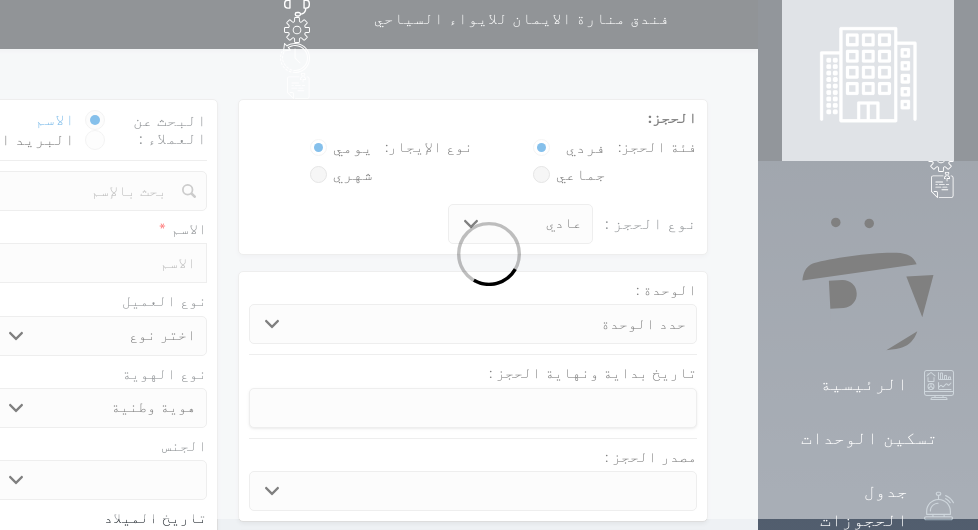 select 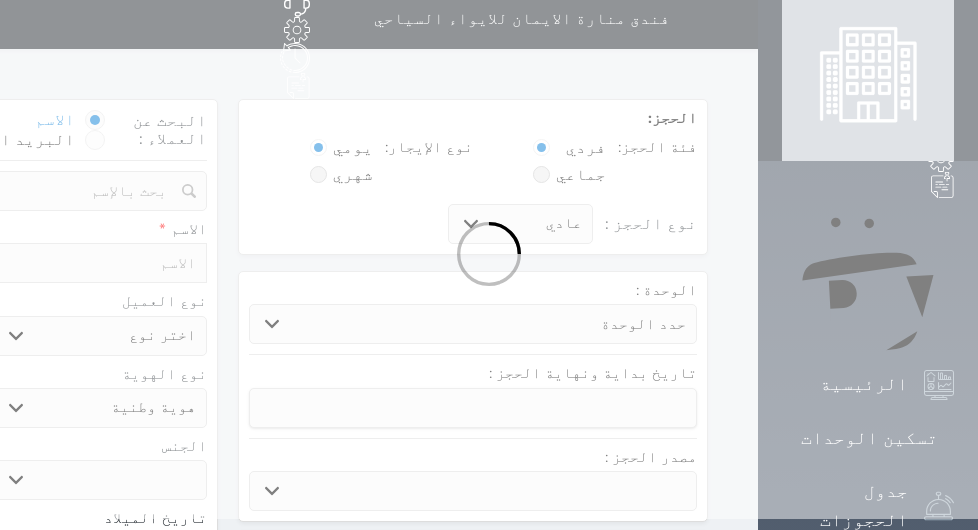 select 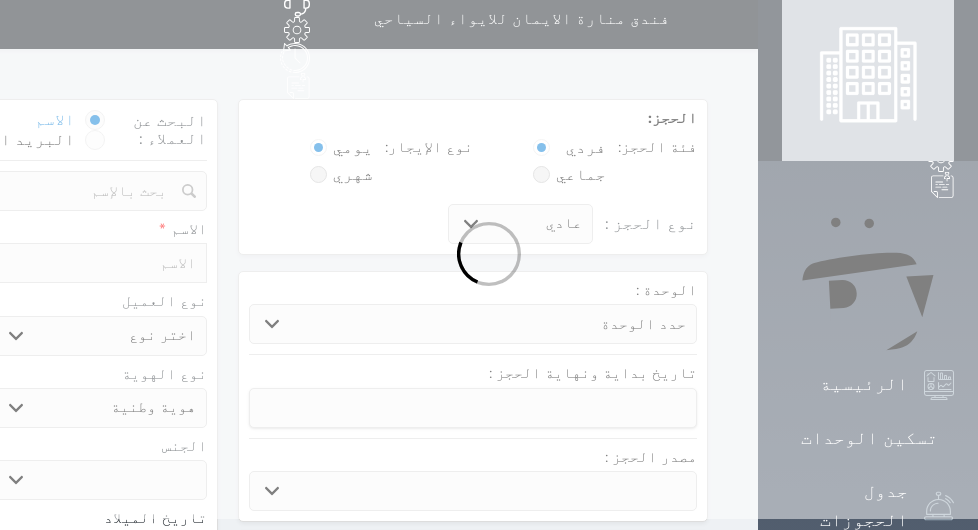 select 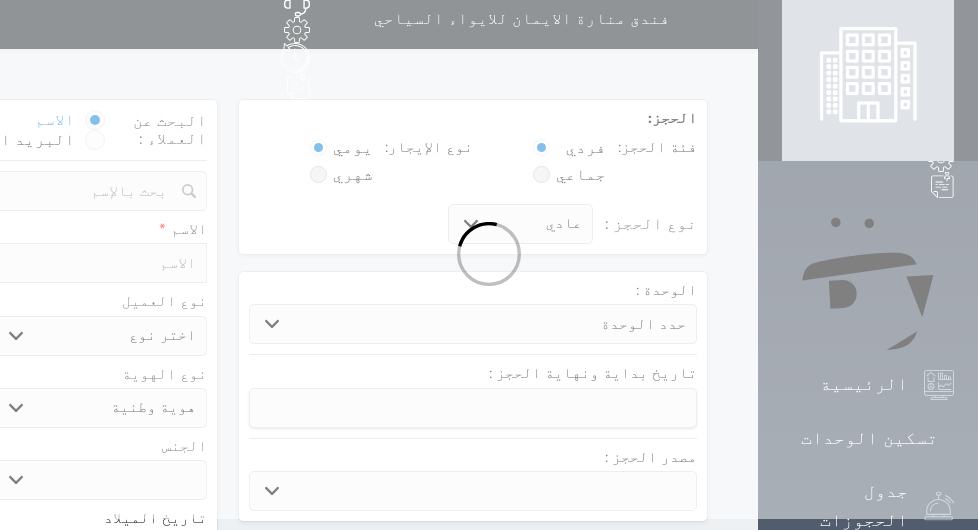 select 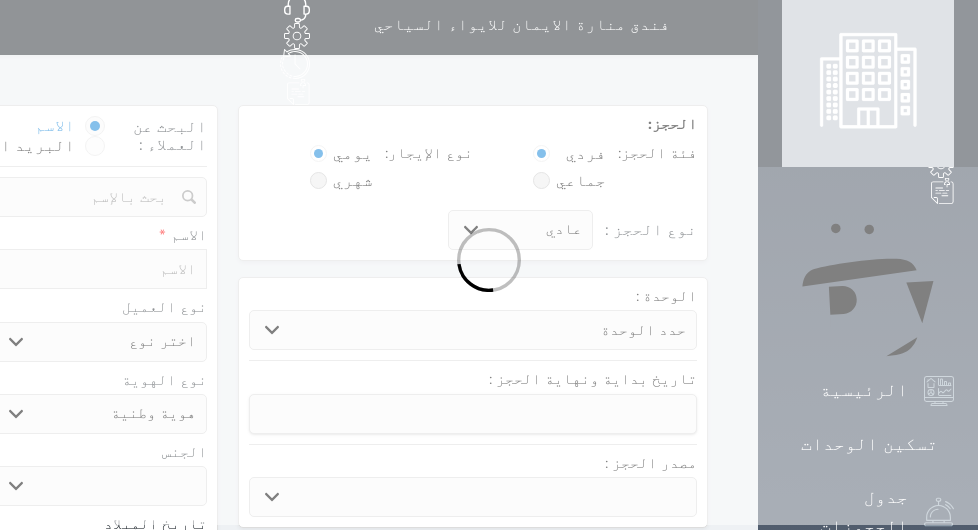 scroll, scrollTop: 0, scrollLeft: 0, axis: both 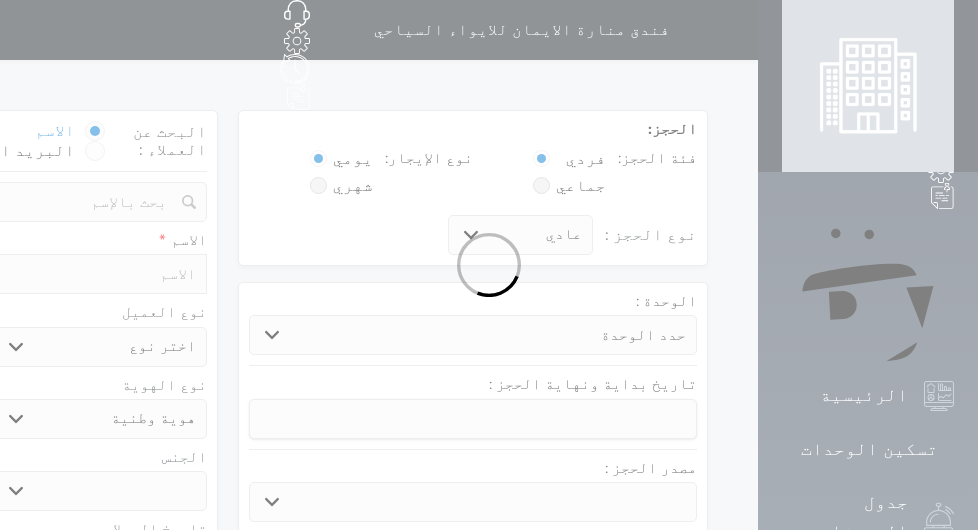select 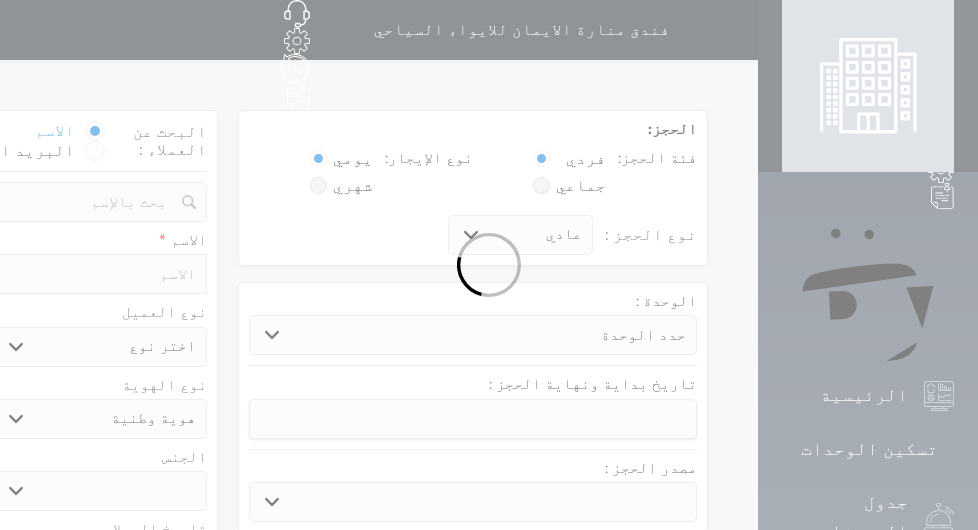 select 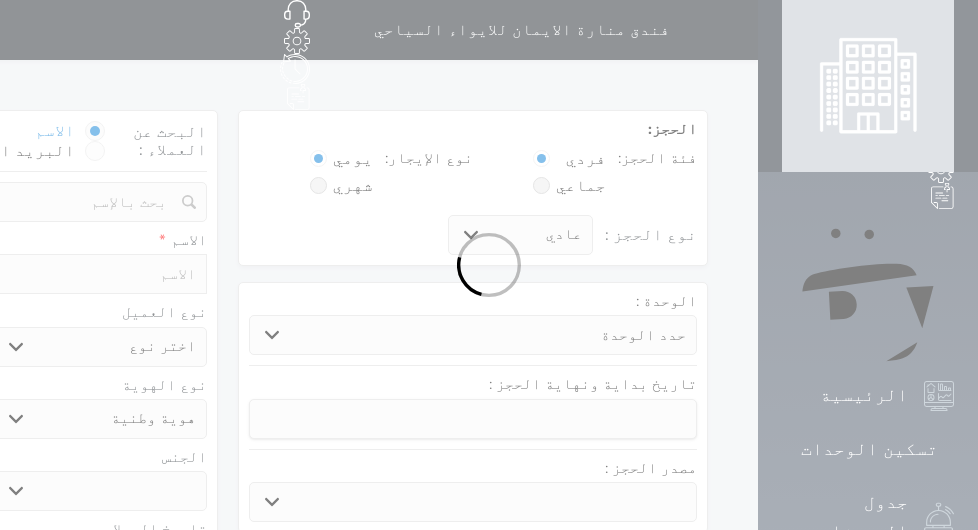 select 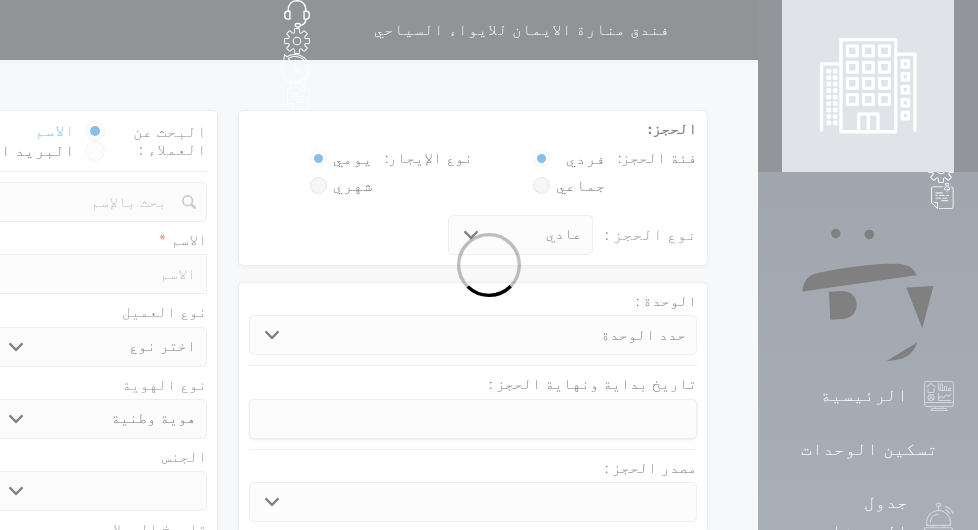 select 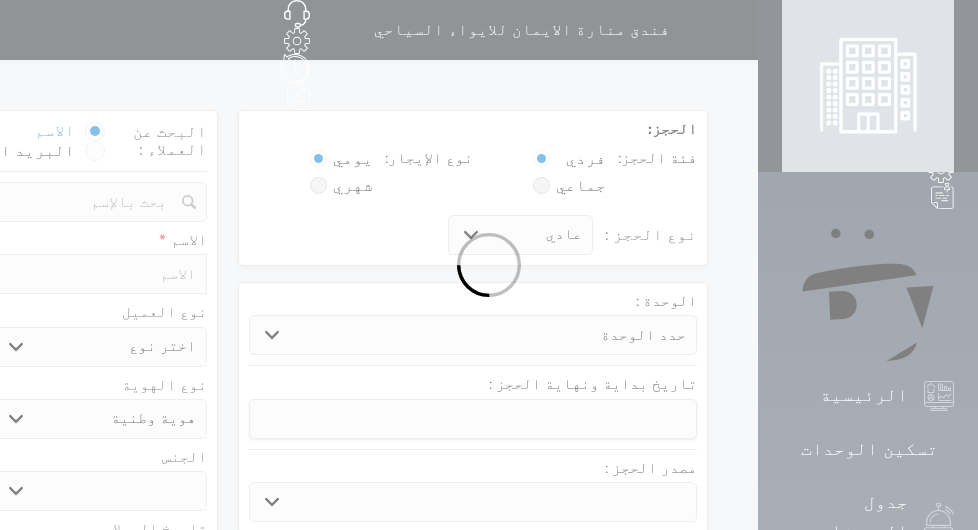 select 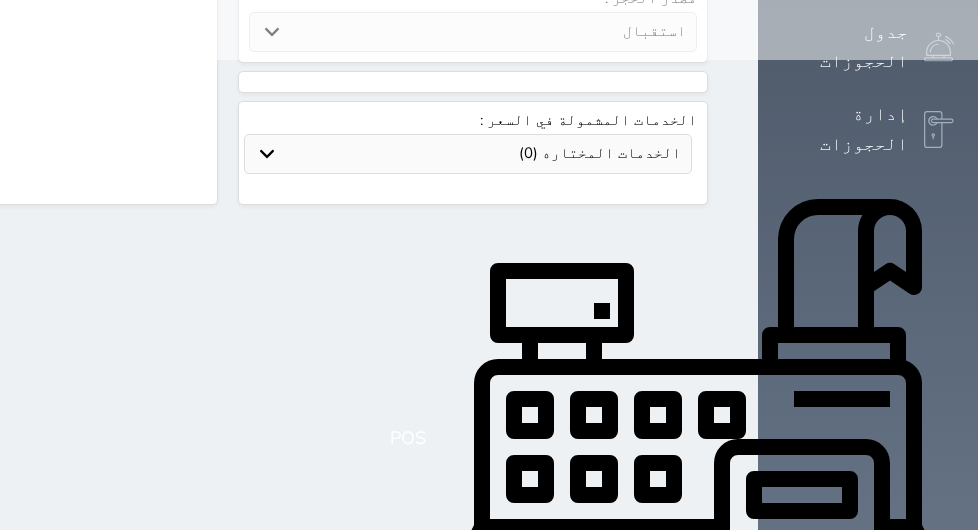 scroll, scrollTop: 500, scrollLeft: 0, axis: vertical 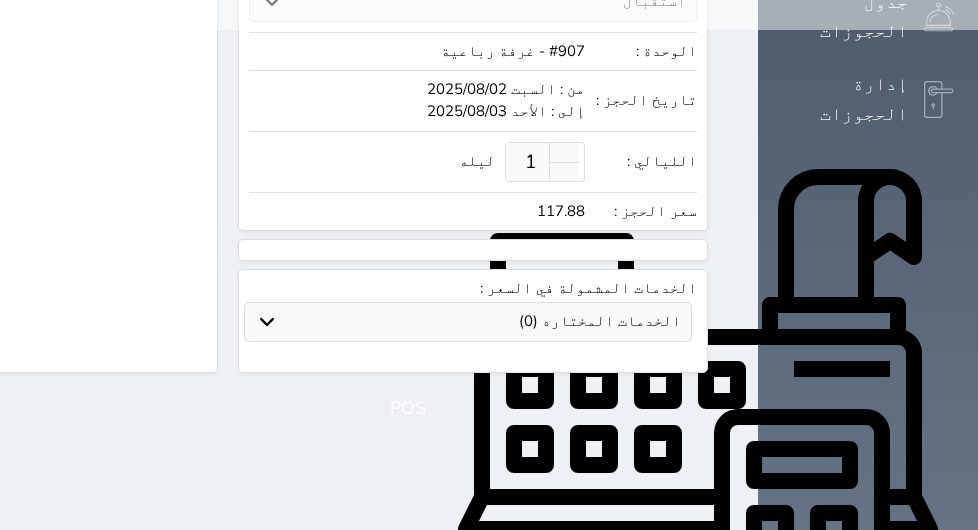 select on "74790" 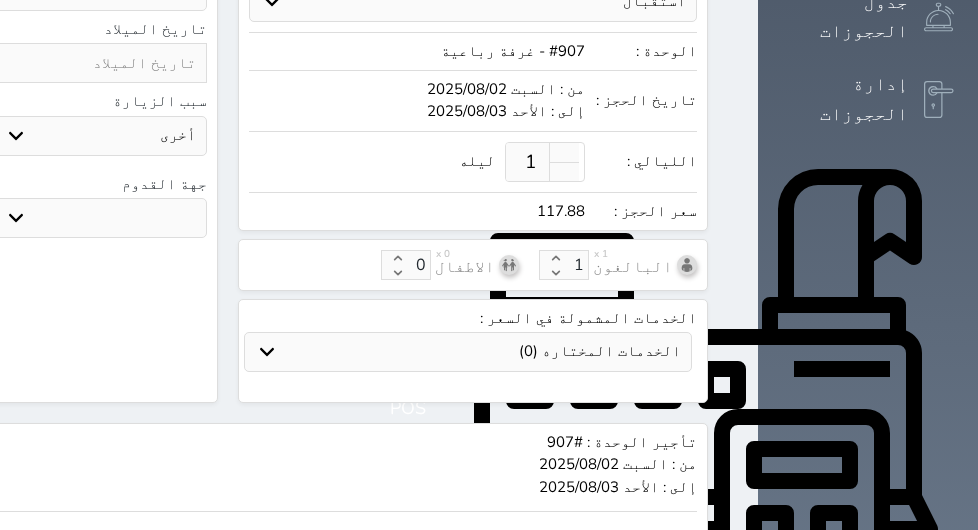 select 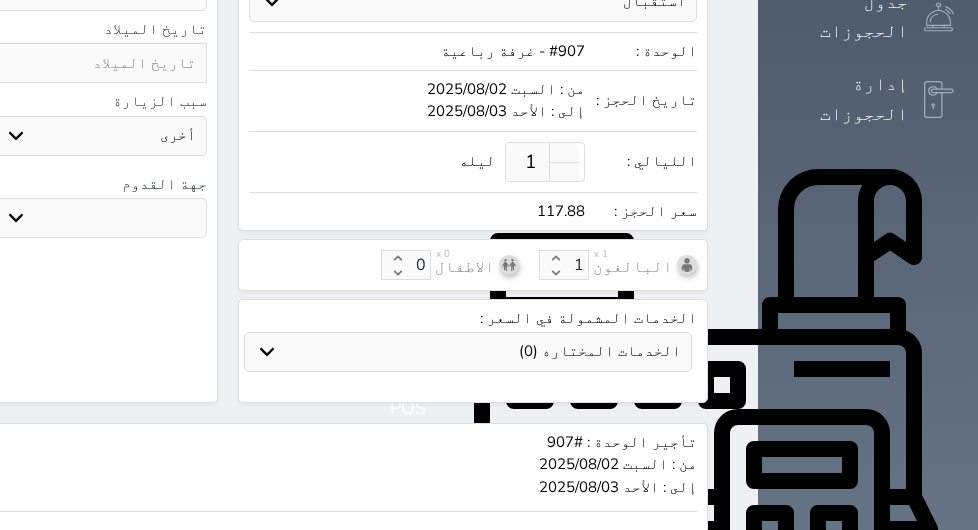 select 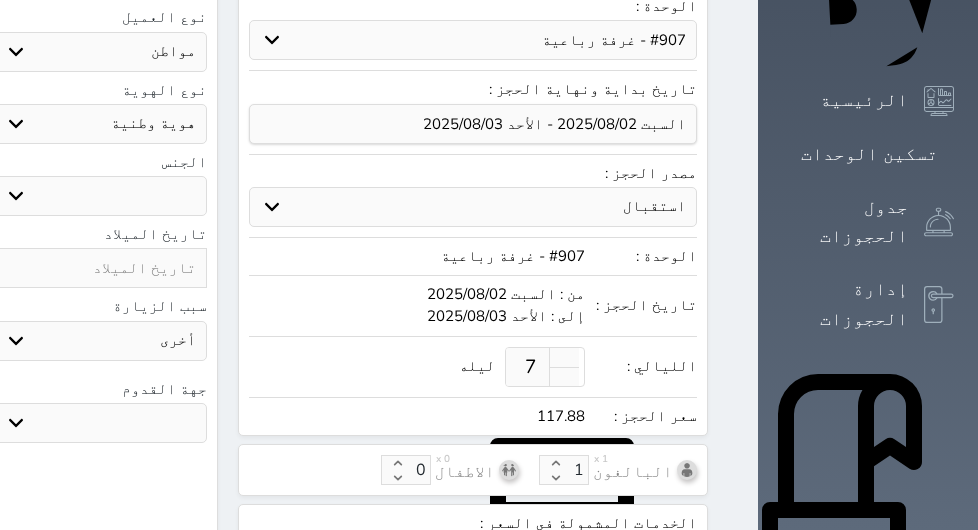 scroll, scrollTop: 0, scrollLeft: 0, axis: both 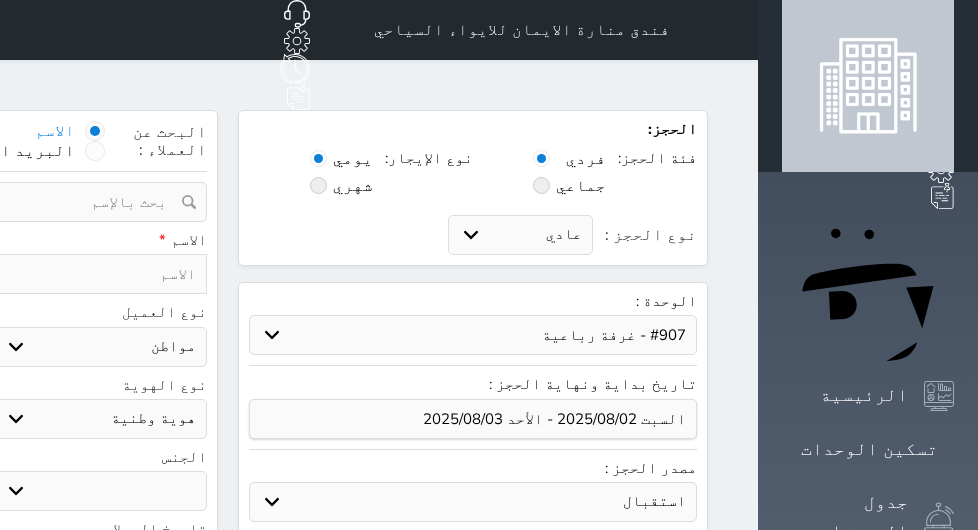 type on "7" 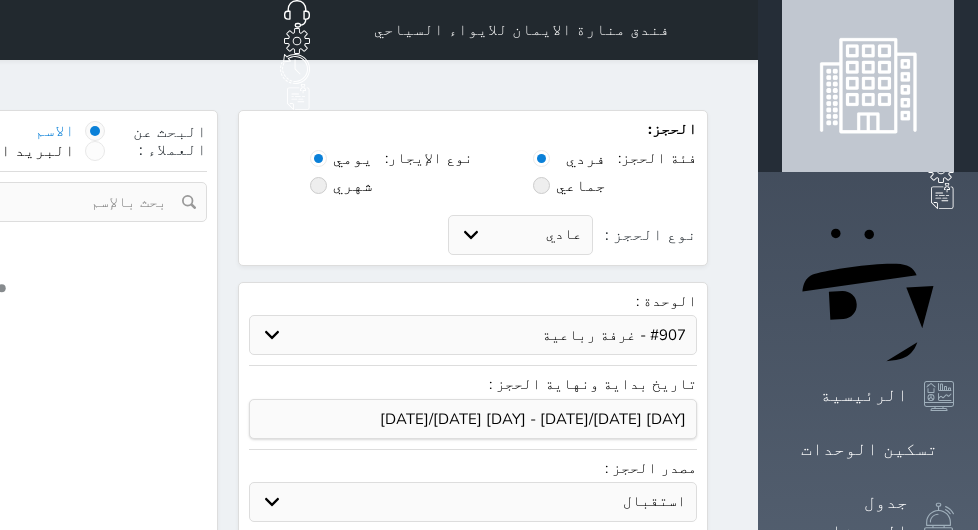 select on "1" 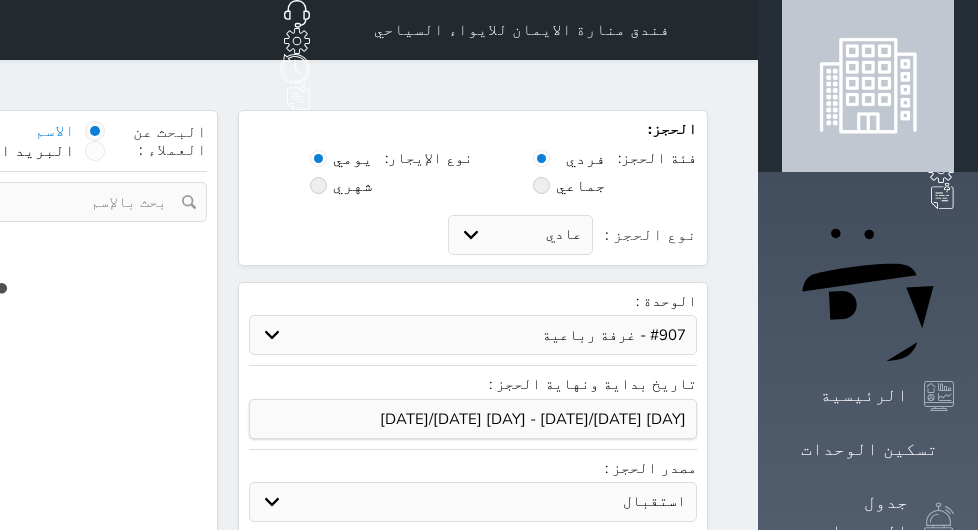 select on "113" 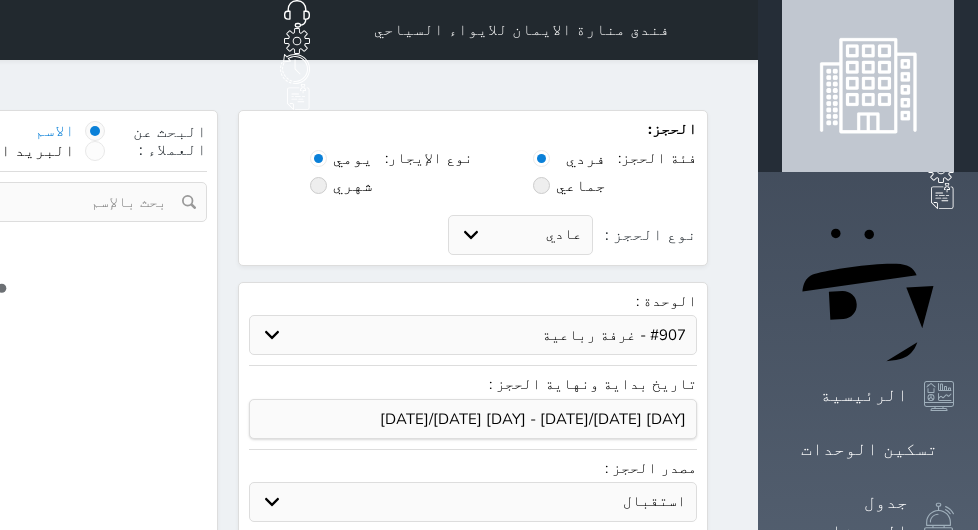 select on "1" 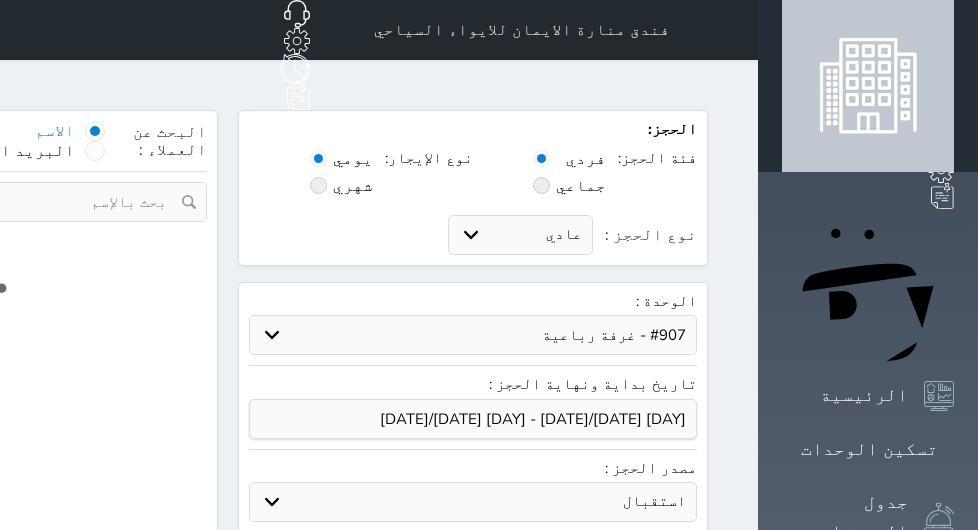 select 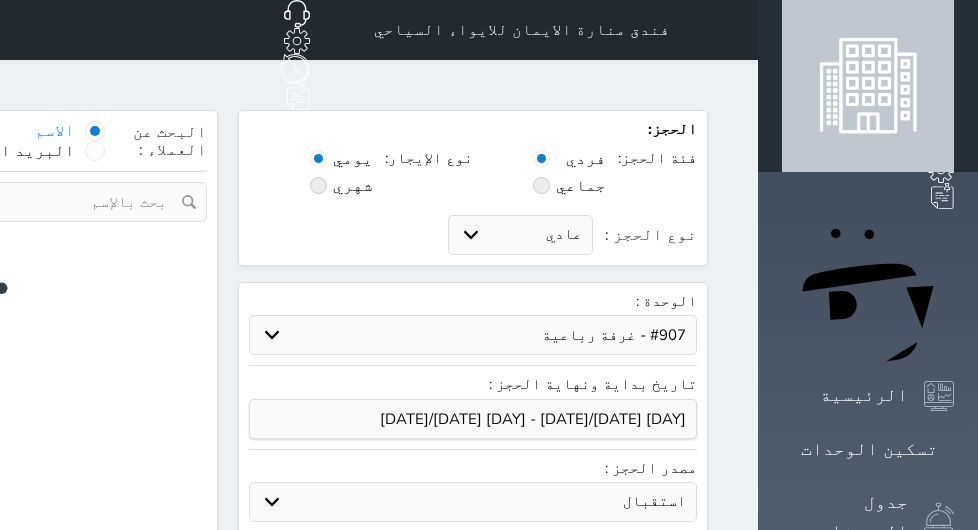 select on "7" 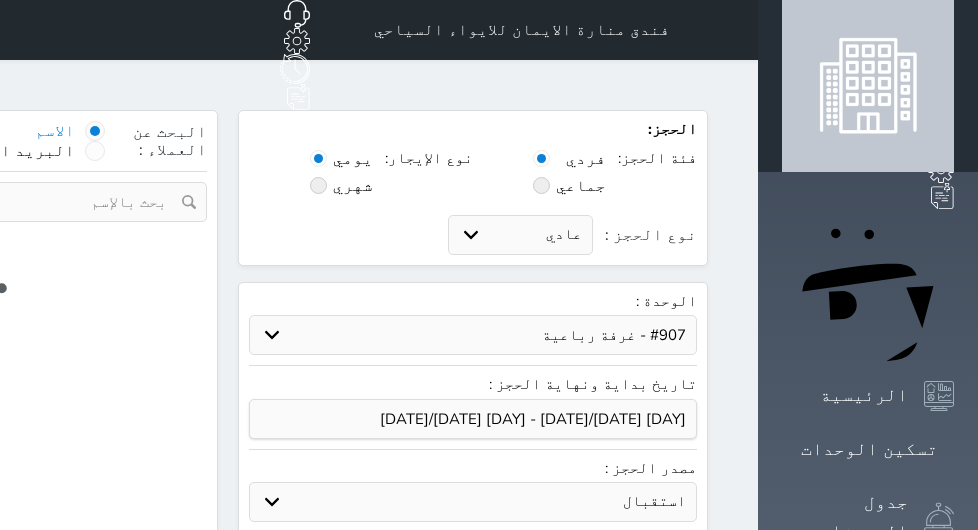 select 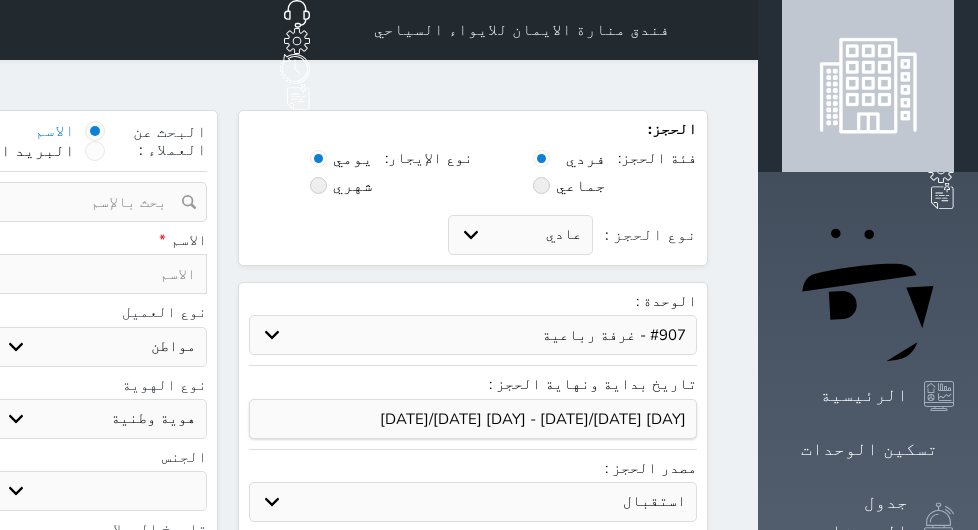 select 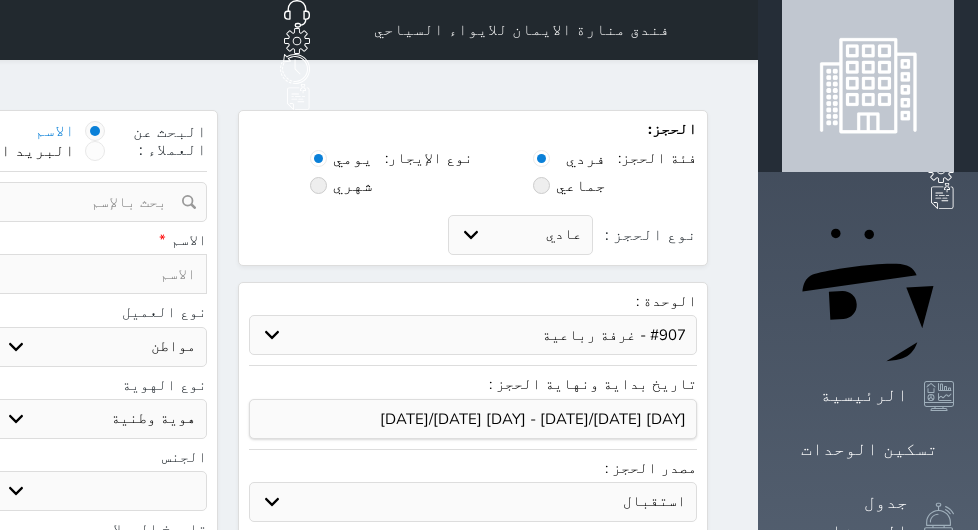 select 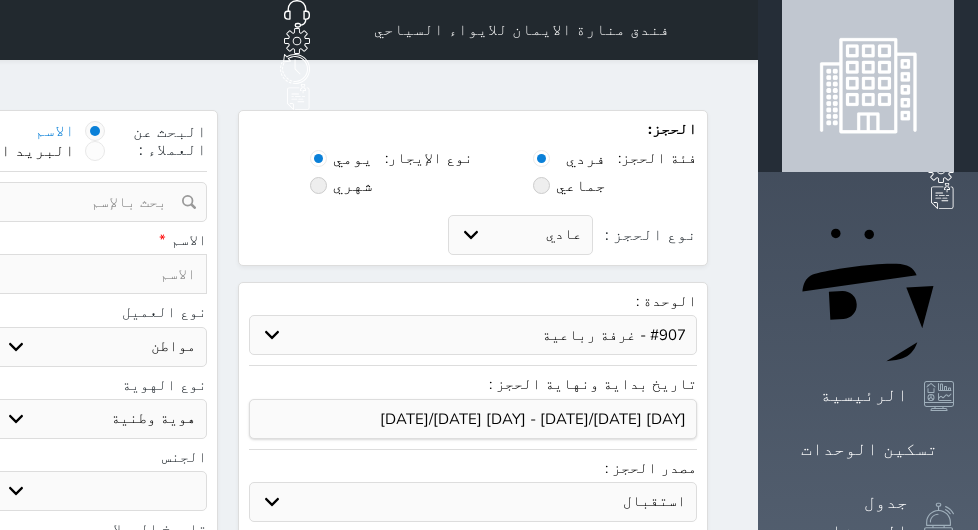 select 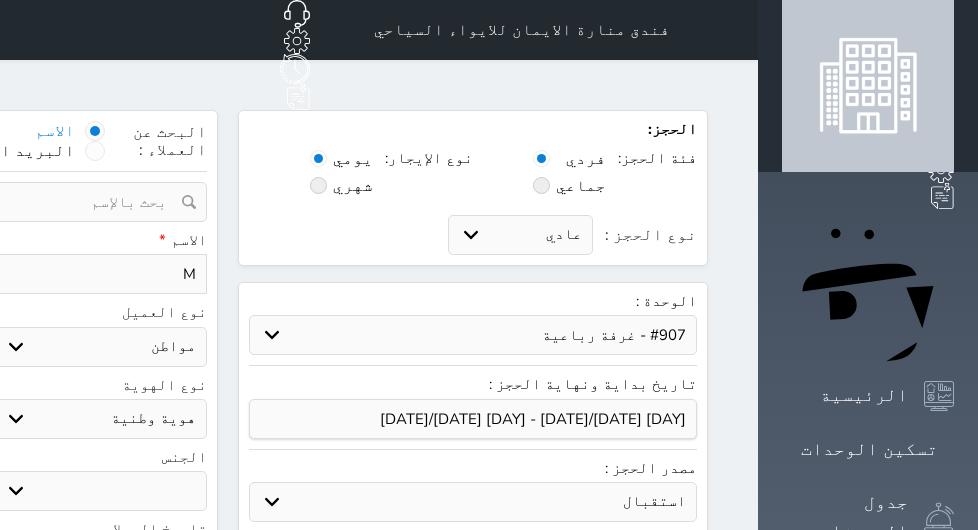 type on "Mo" 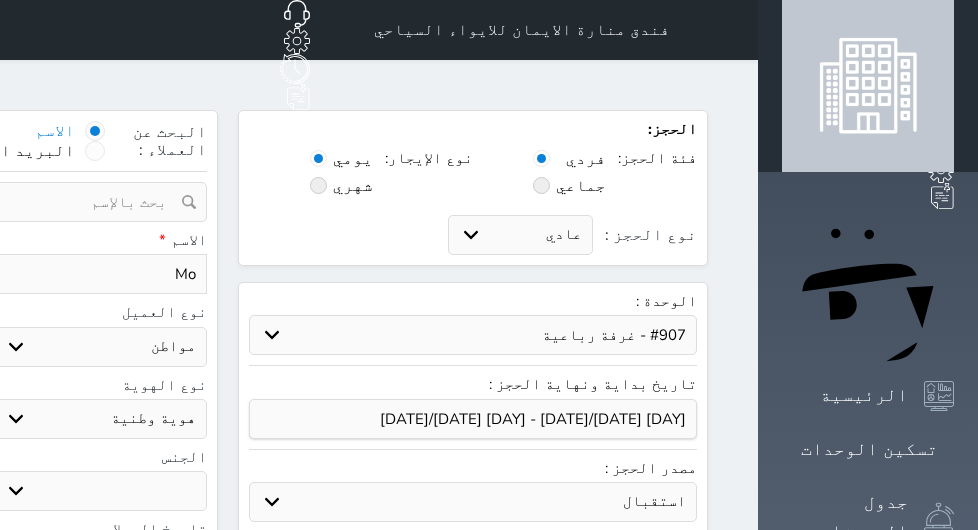type on "[LAST]" 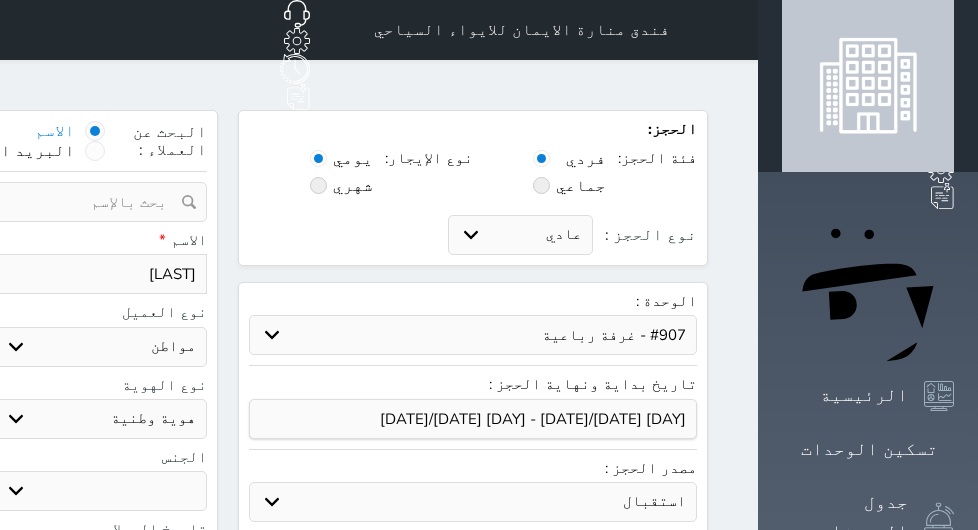 type on "[LAST]" 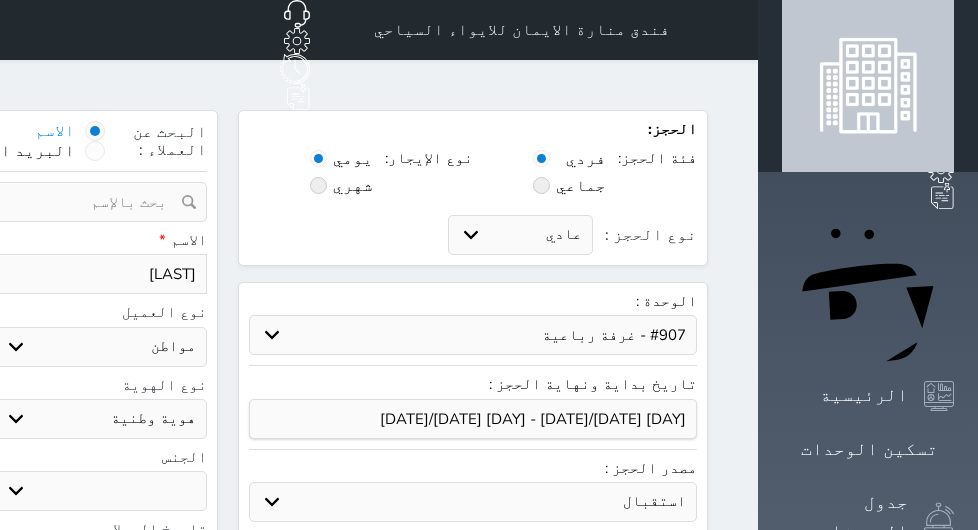 select 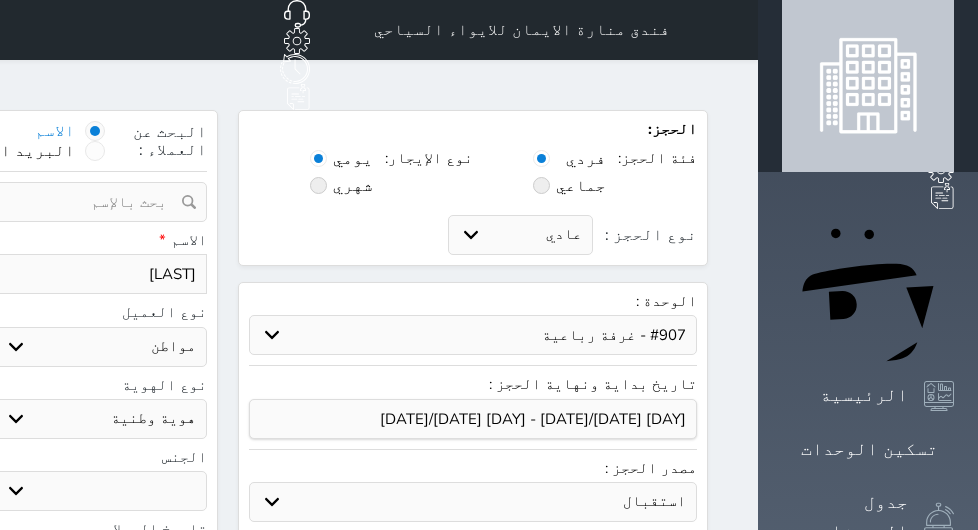 type on "[LAST]" 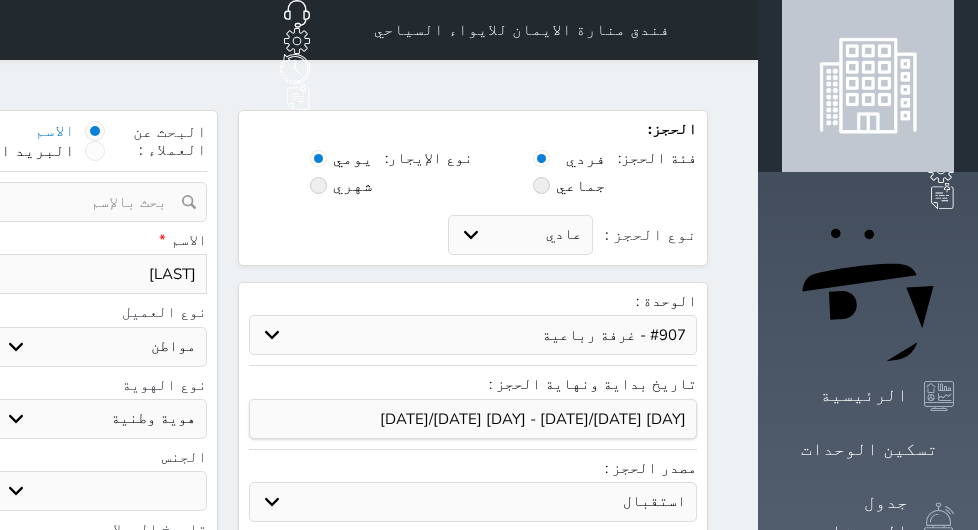 type on "[LAST]" 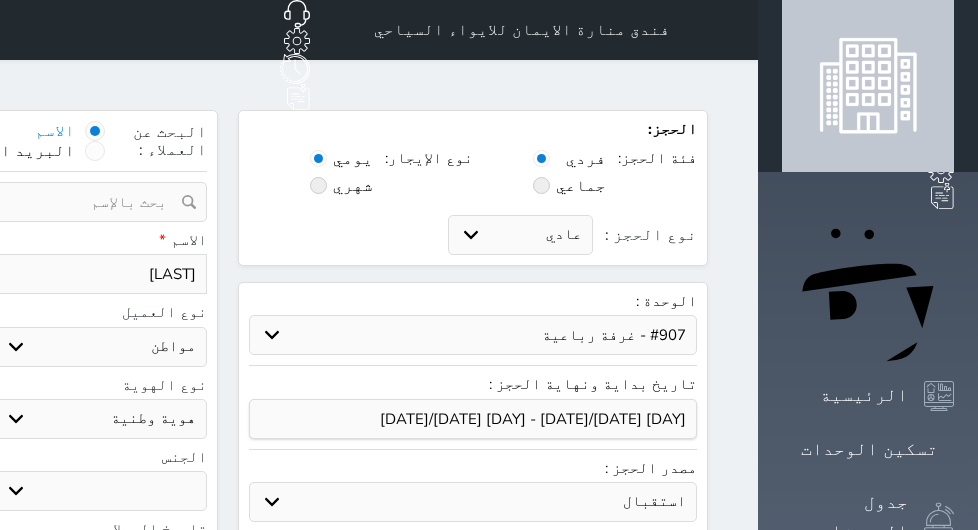 type on "[LAST][LAST]" 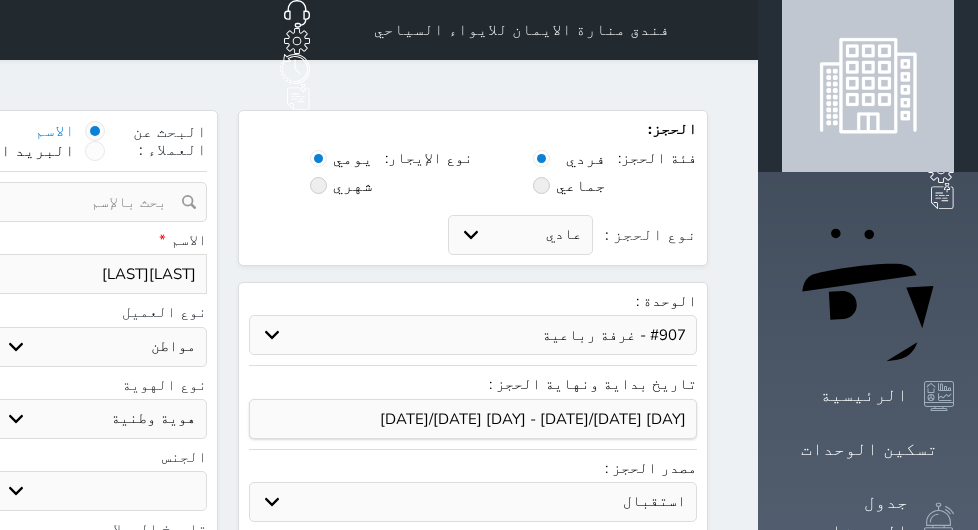 type on "[LAST]" 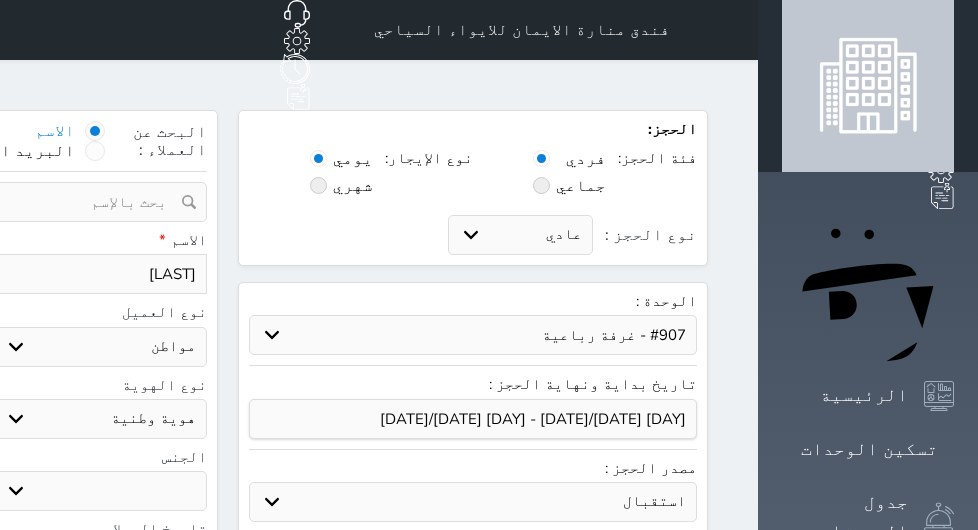 type on "[LAST]" 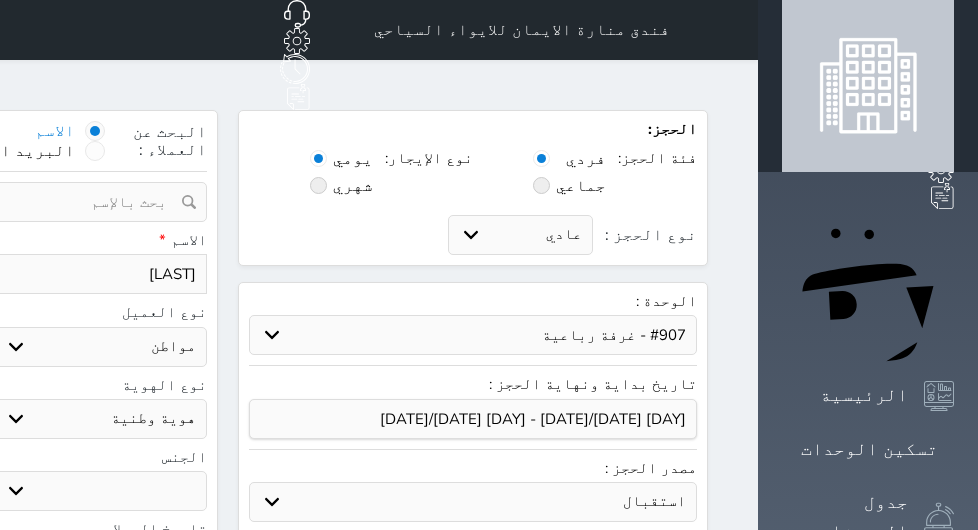 type on "[LAST] [LAST]" 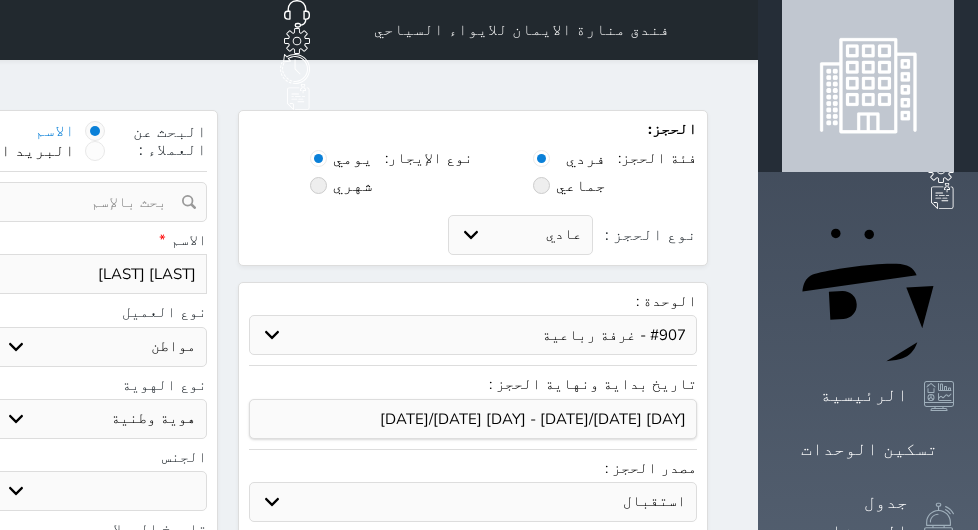 type on "[LAST] [LAST]" 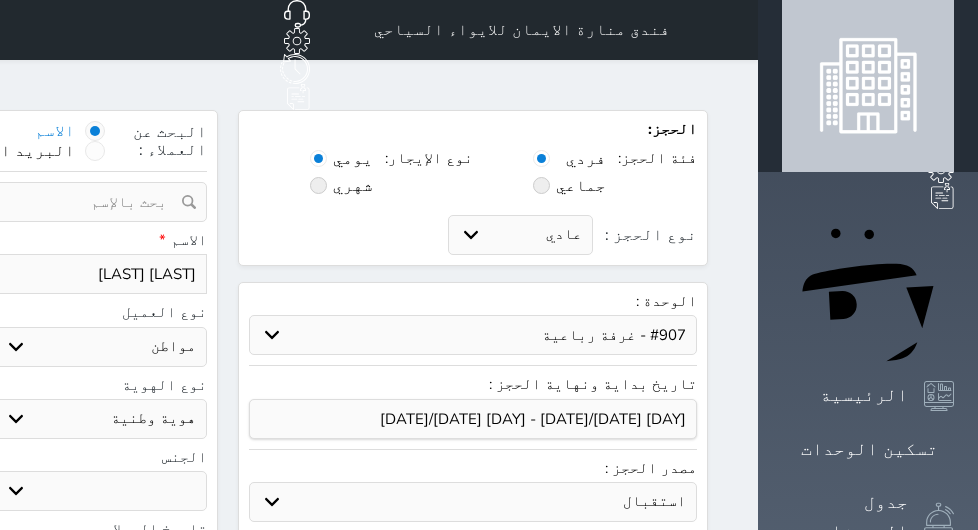 type on "[LAST] [LAST]" 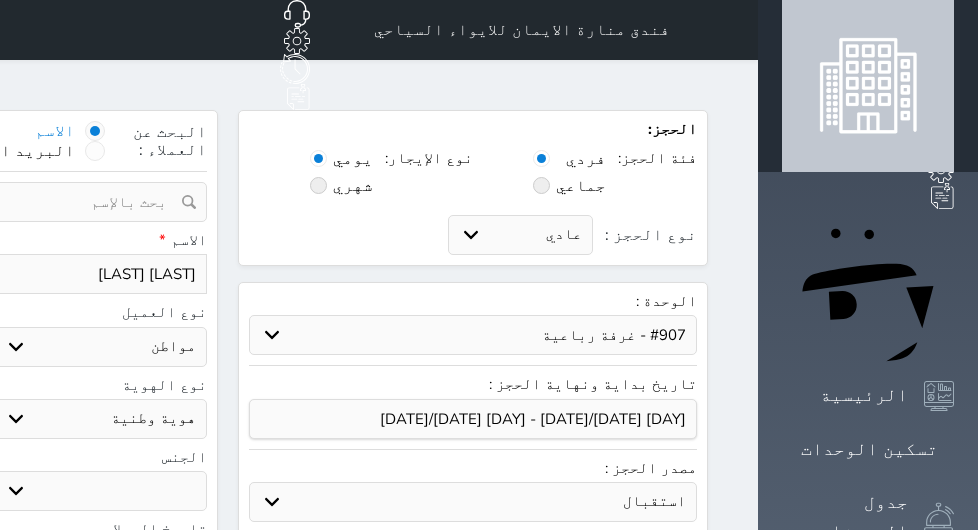 type on "[LAST] [LAST]" 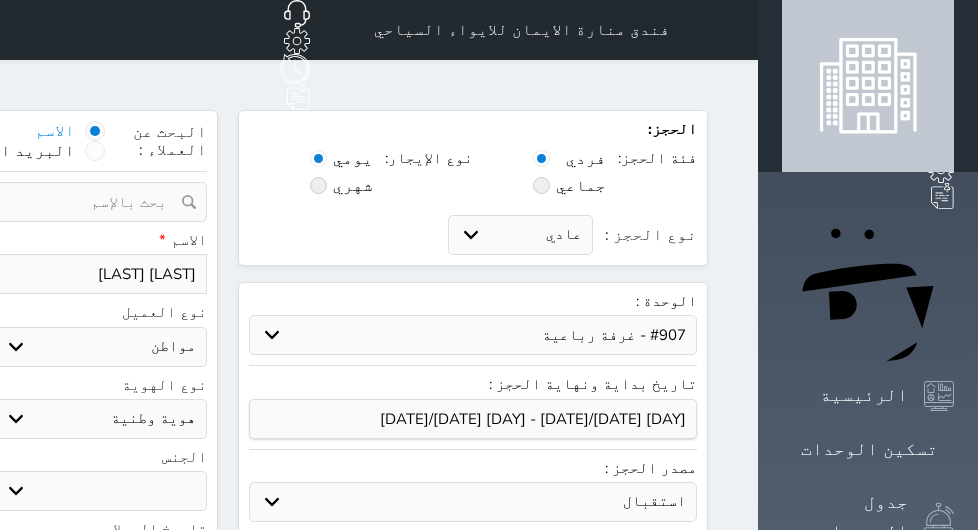 type on "[LAST] [LAST]" 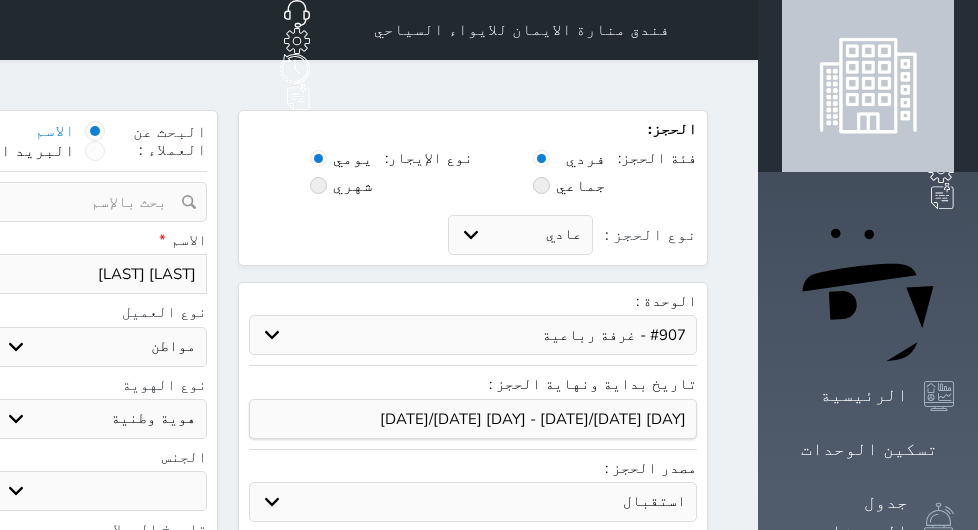 type on "[LAST] [LAST]" 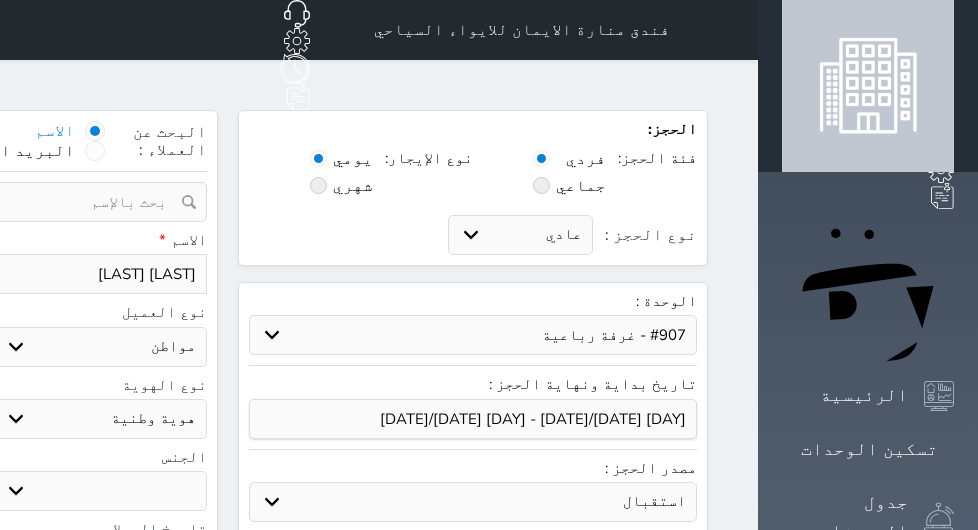 type on "[LAST] [LAST]" 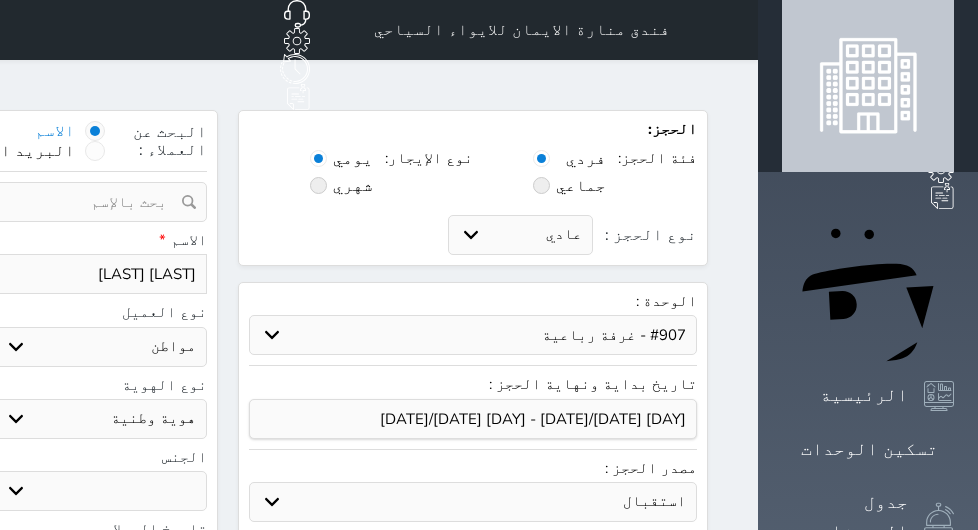 type on "[LAST] [LAST]" 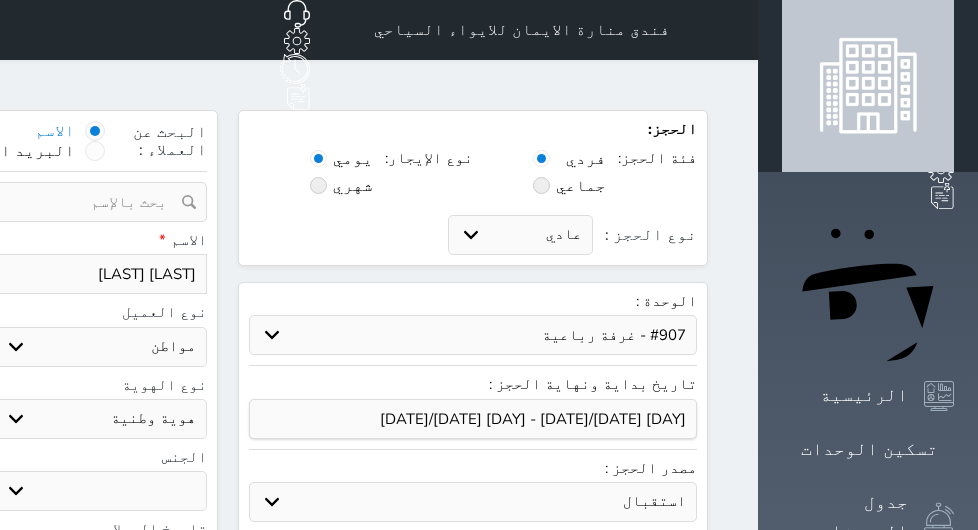 click on "اختر نوع   مواطن مواطن خليجي زائر مقيم" at bounding box center (100, 347) 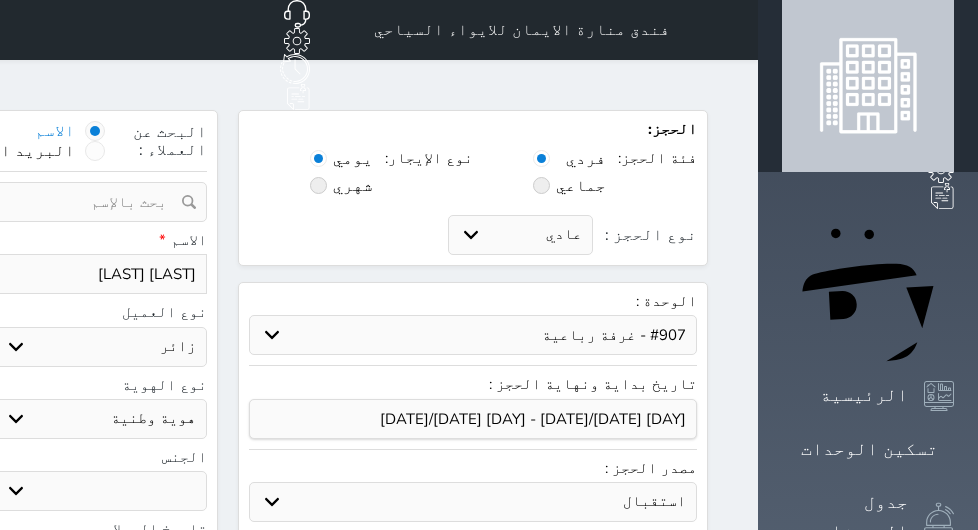 click on "اختر نوع   مواطن مواطن خليجي زائر مقيم" at bounding box center [100, 347] 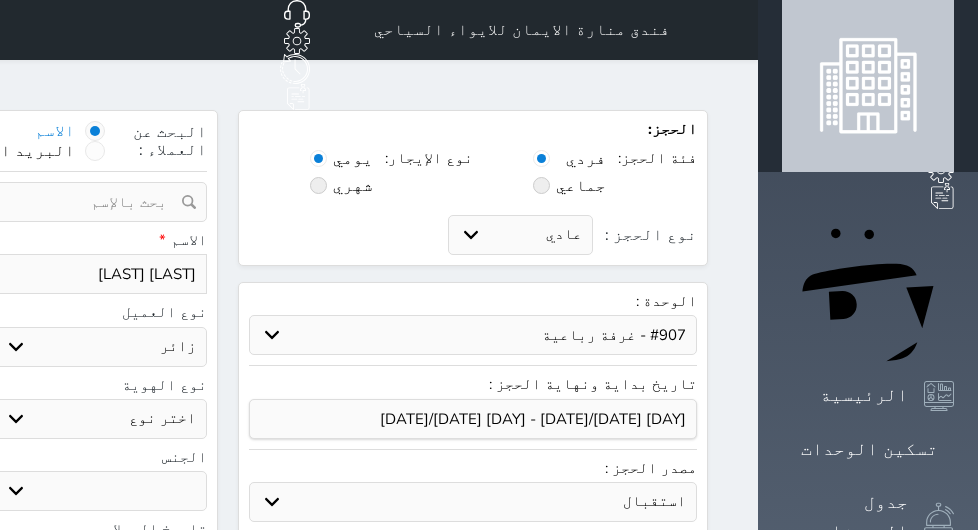 select 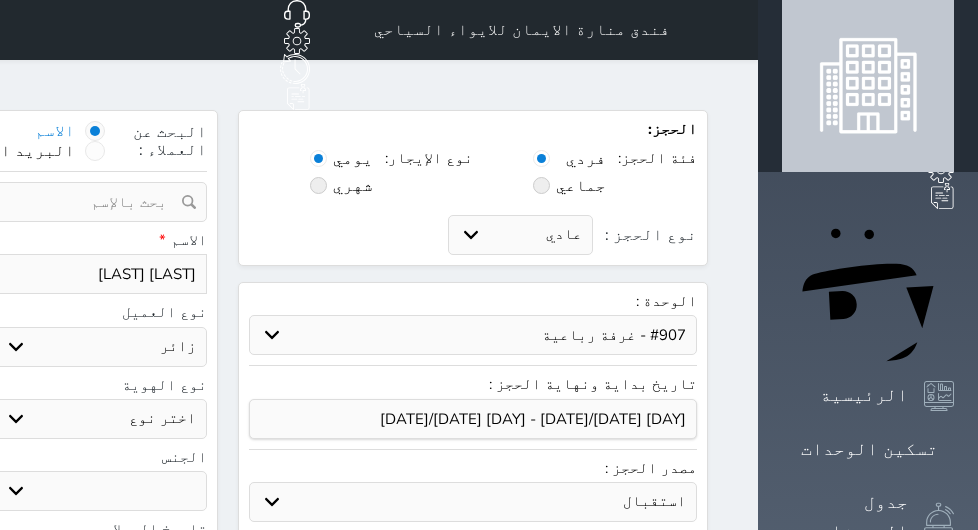 click on "اختر نوع   جواز السفر هوية زائر" at bounding box center [100, 419] 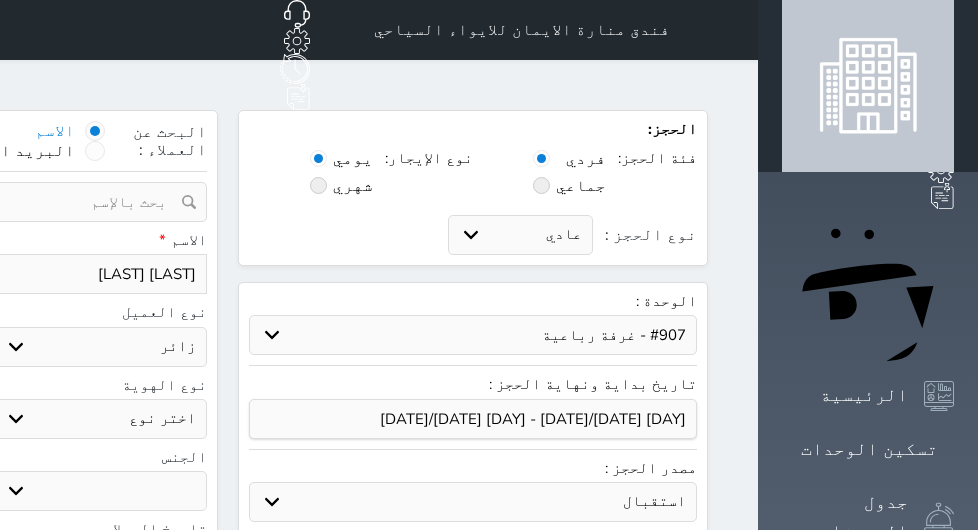 select on "5" 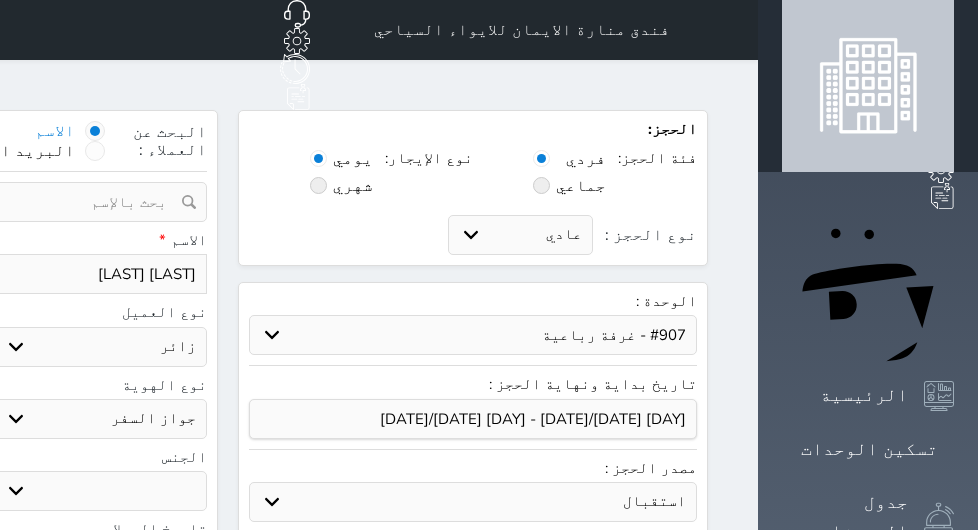 click on "اختر نوع   جواز السفر هوية زائر" at bounding box center (100, 419) 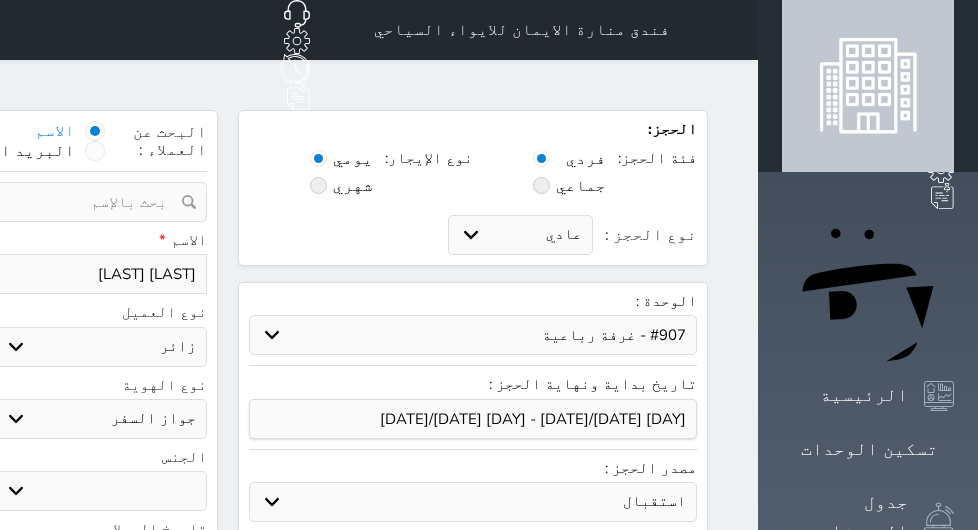 drag, startPoint x: 320, startPoint y: 446, endPoint x: 322, endPoint y: 457, distance: 11.18034 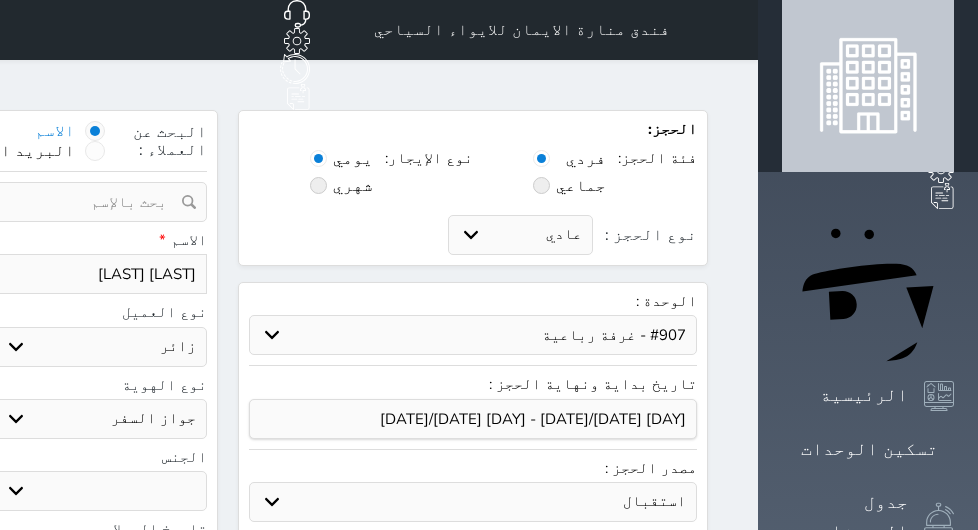 select on "female" 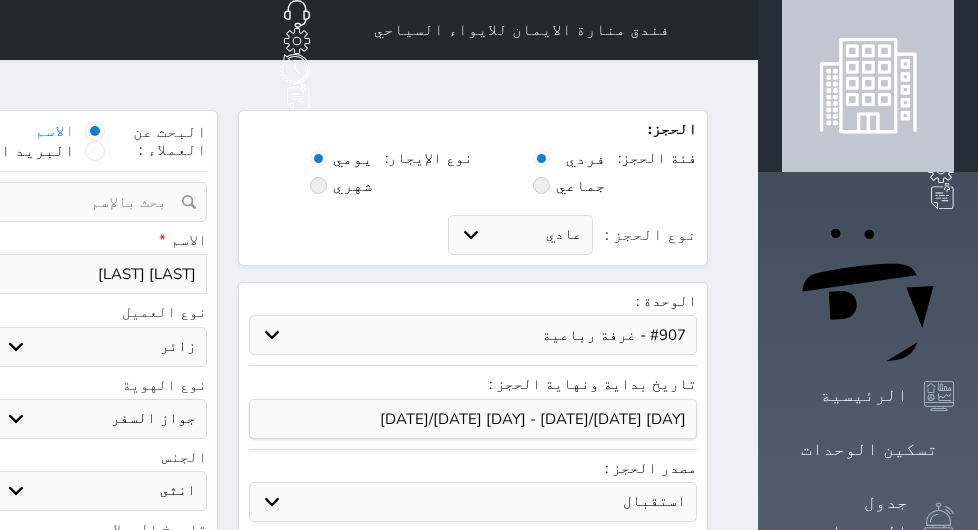 click on "ذكر   انثى" at bounding box center [100, 491] 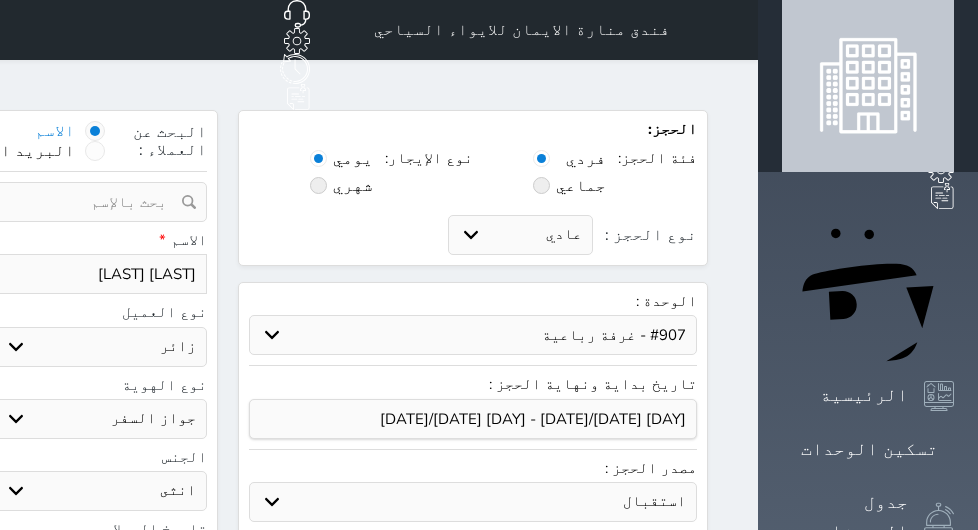 type on "0" 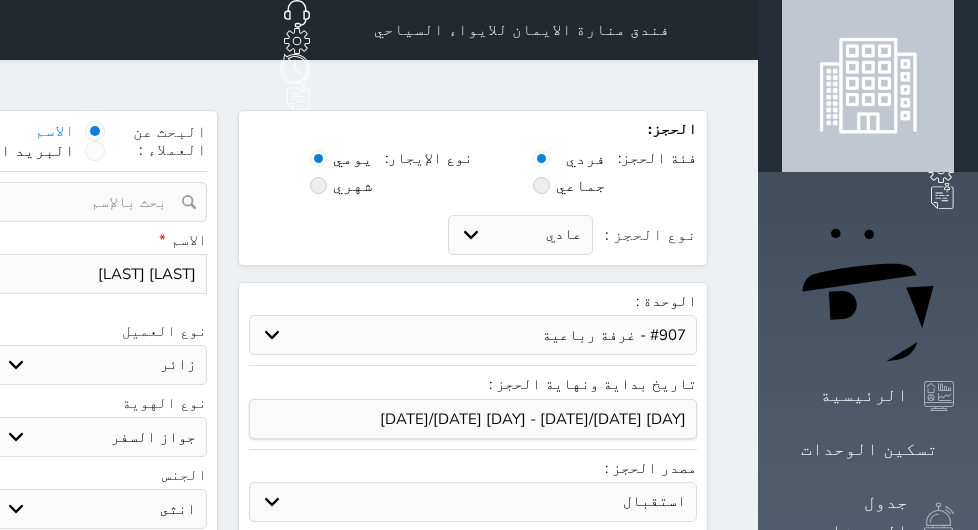 type on "05" 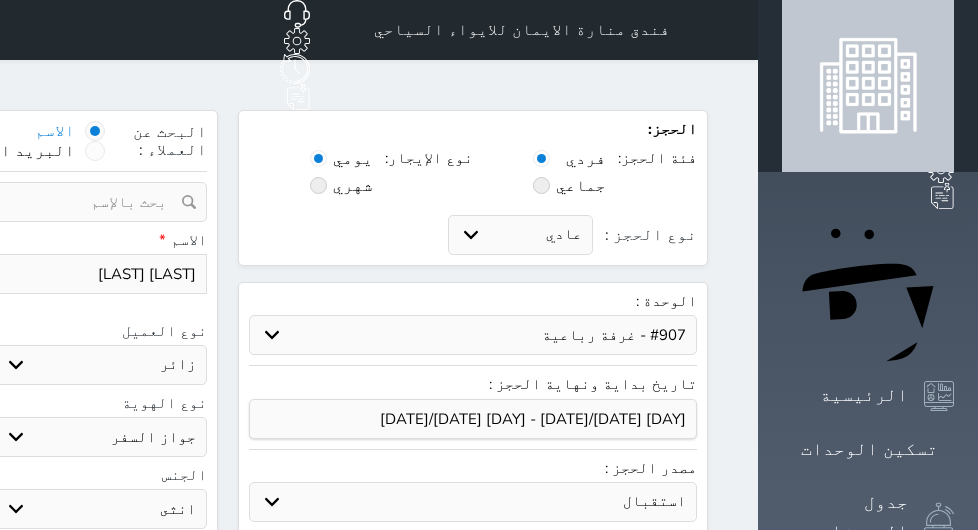 type on "[PHONE]" 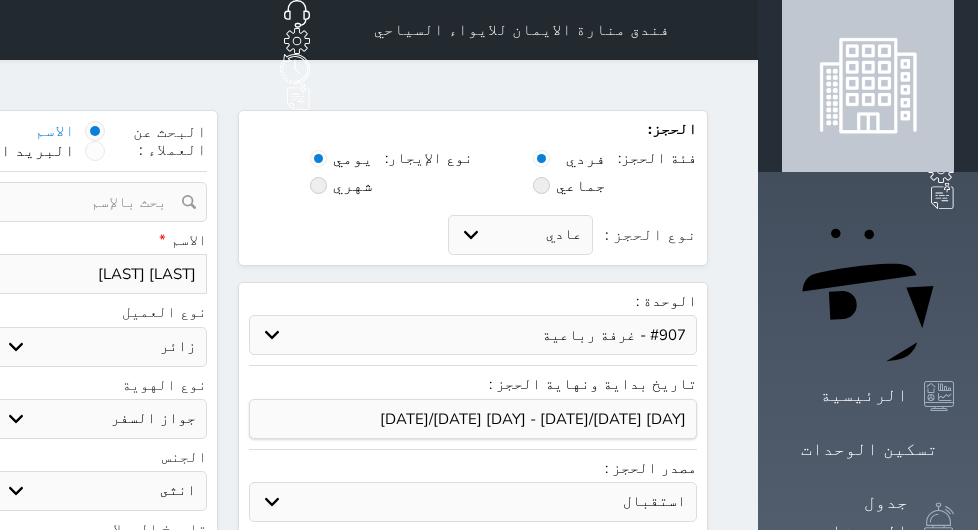 type on "[PHONE]" 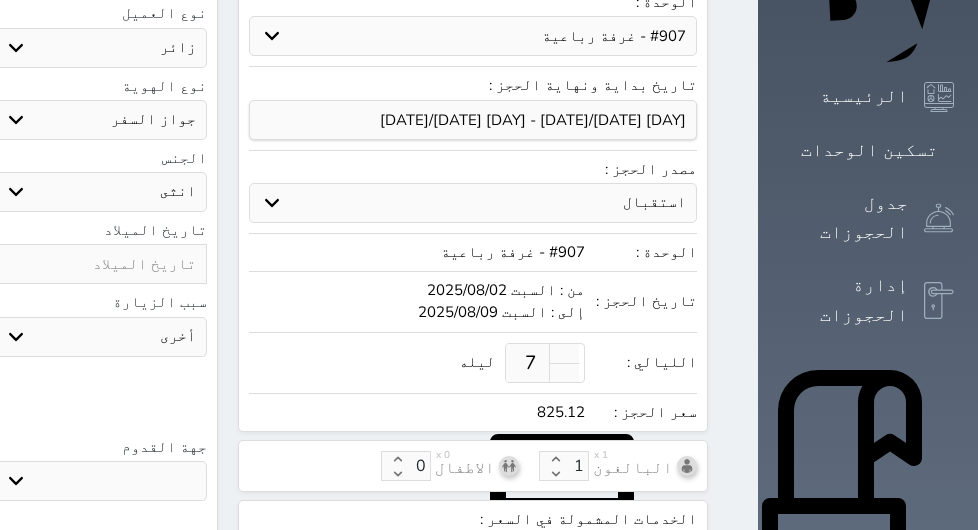 scroll, scrollTop: 300, scrollLeft: 0, axis: vertical 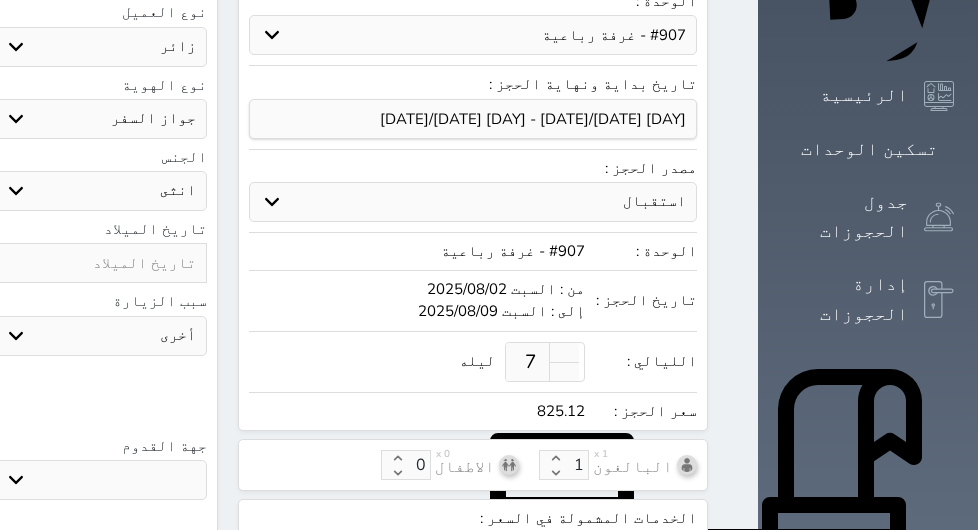 type on "A17421930" 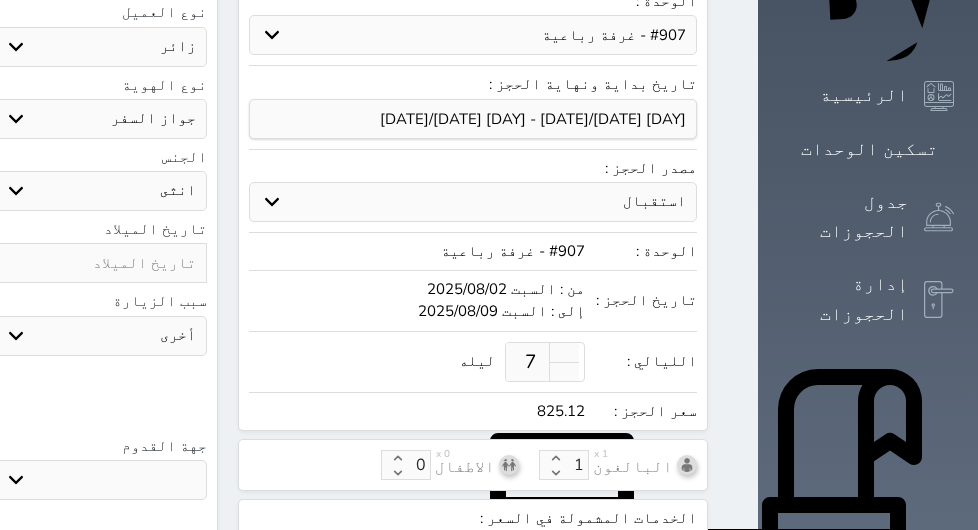 select 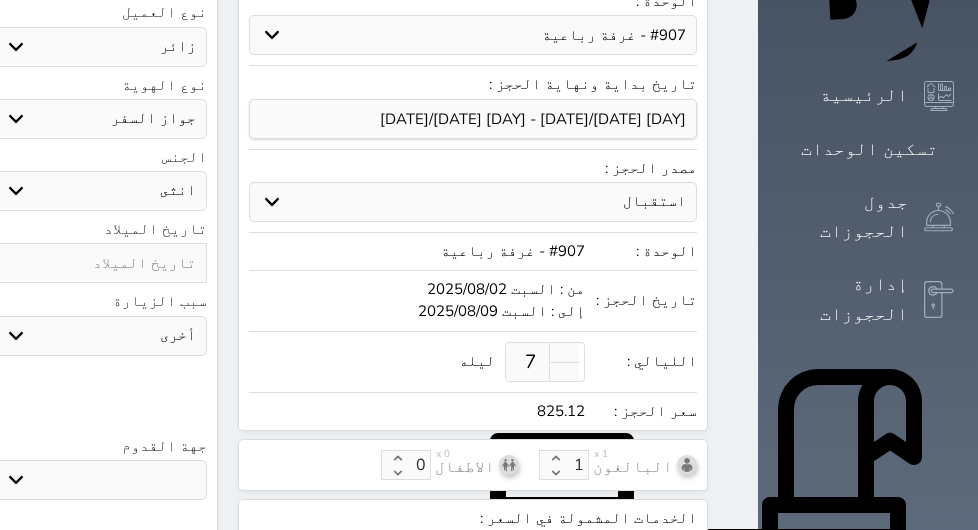 type on "6" 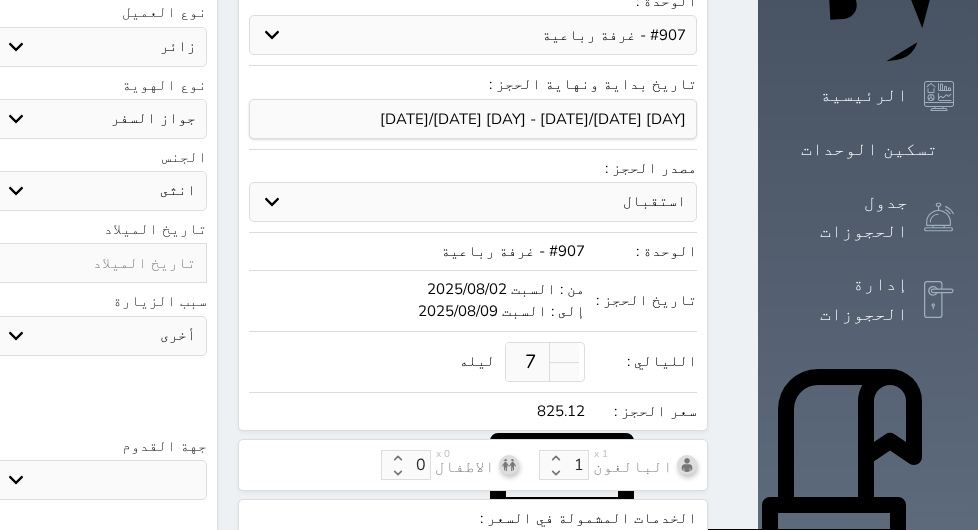 select 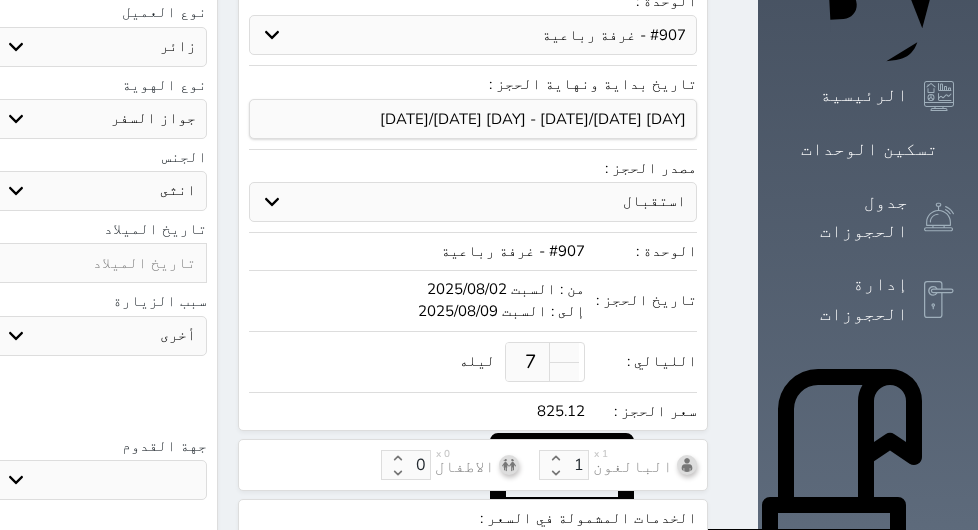 select 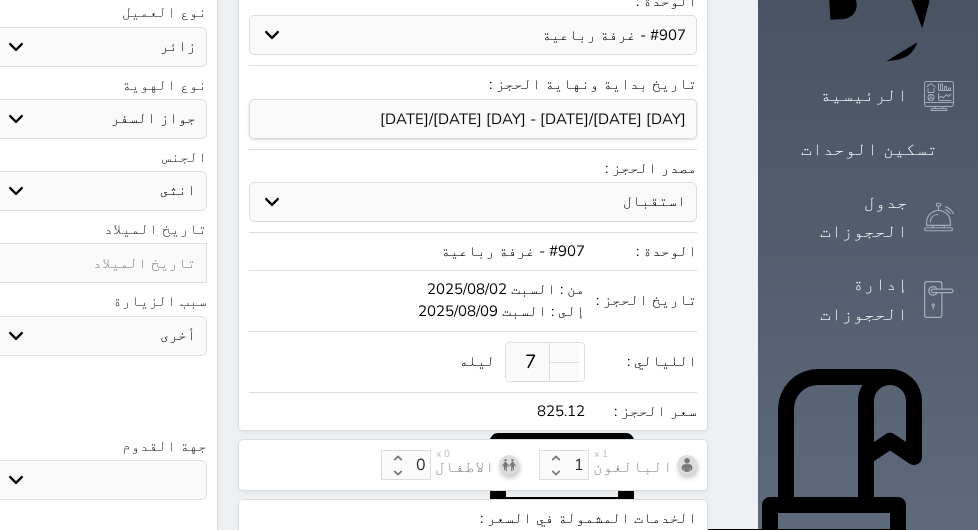 type on "[PHONE]" 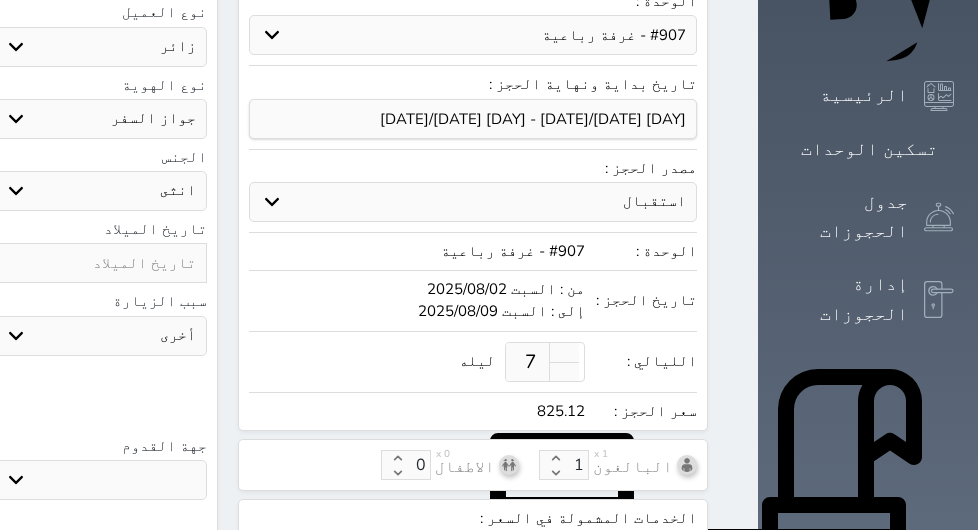 select 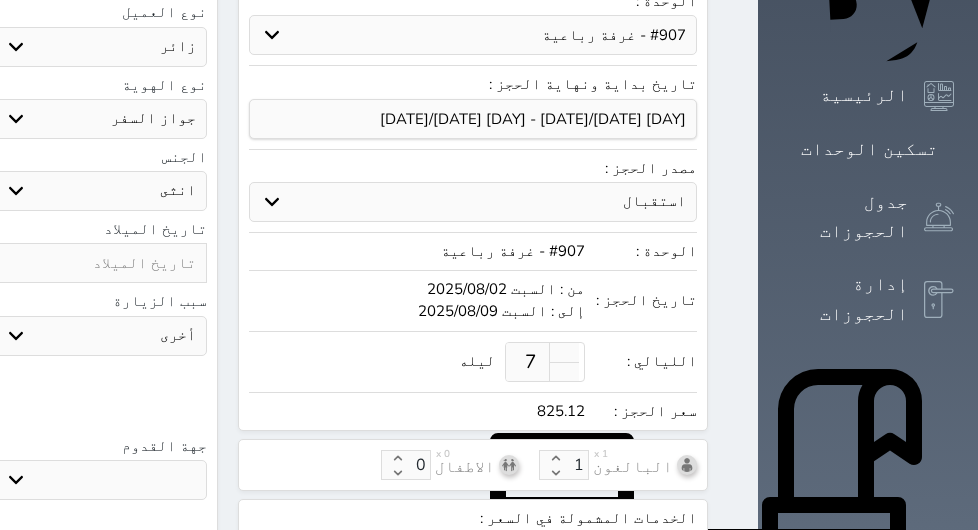 select 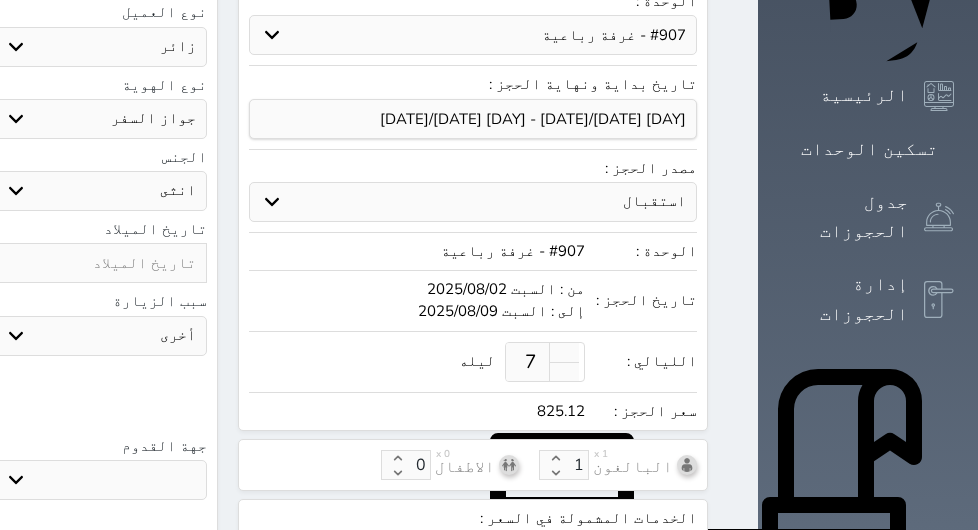 type on "[PHONE]" 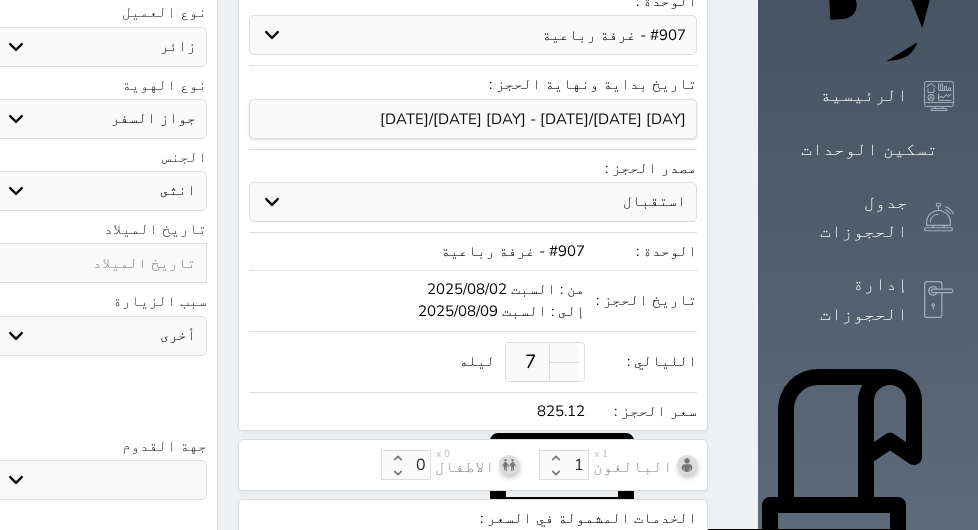 select 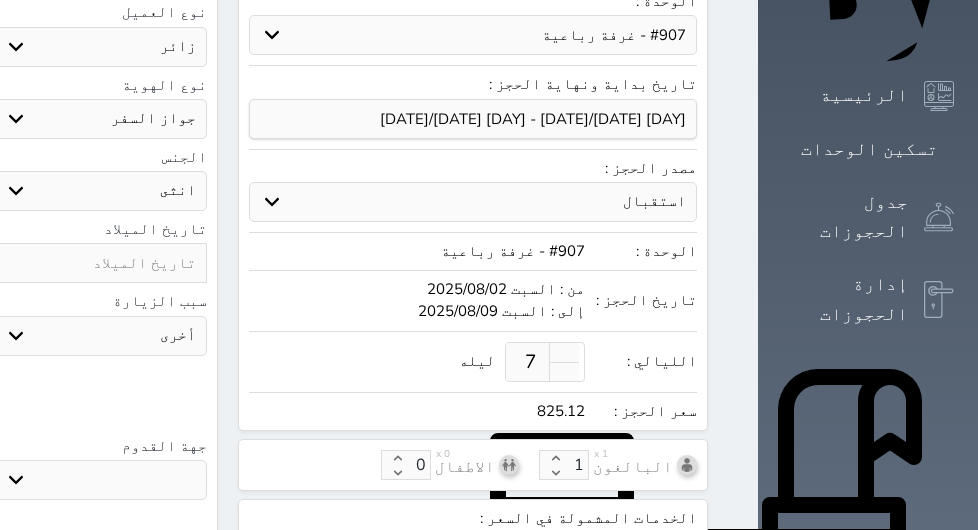 select 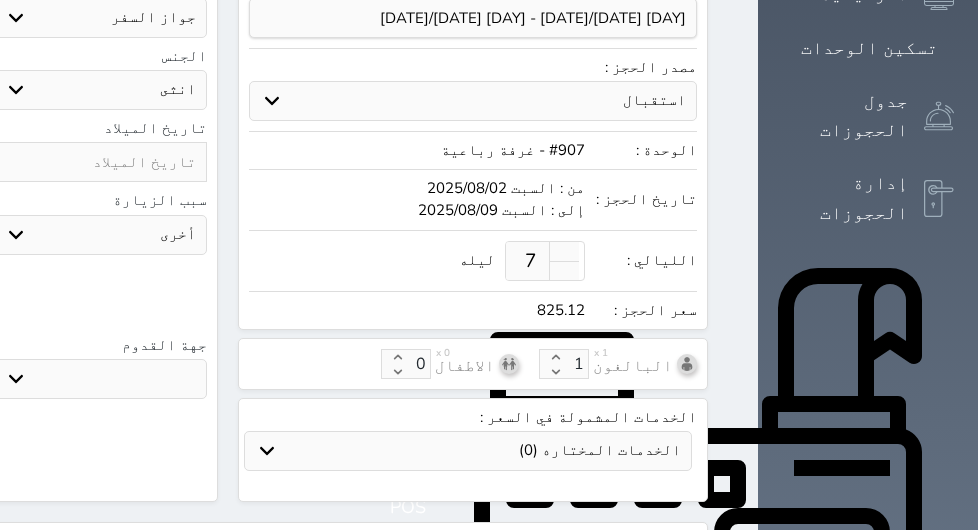 scroll, scrollTop: 600, scrollLeft: 0, axis: vertical 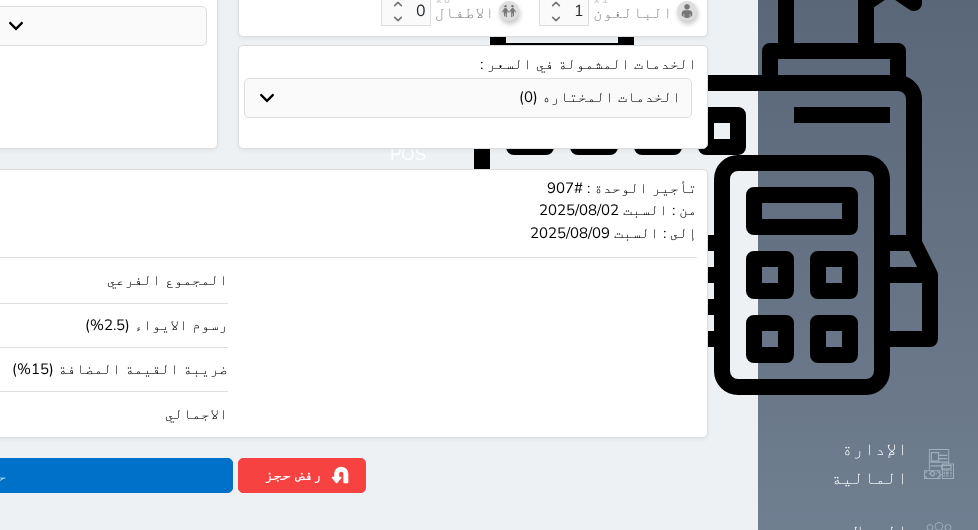 type on "[PHONE]" 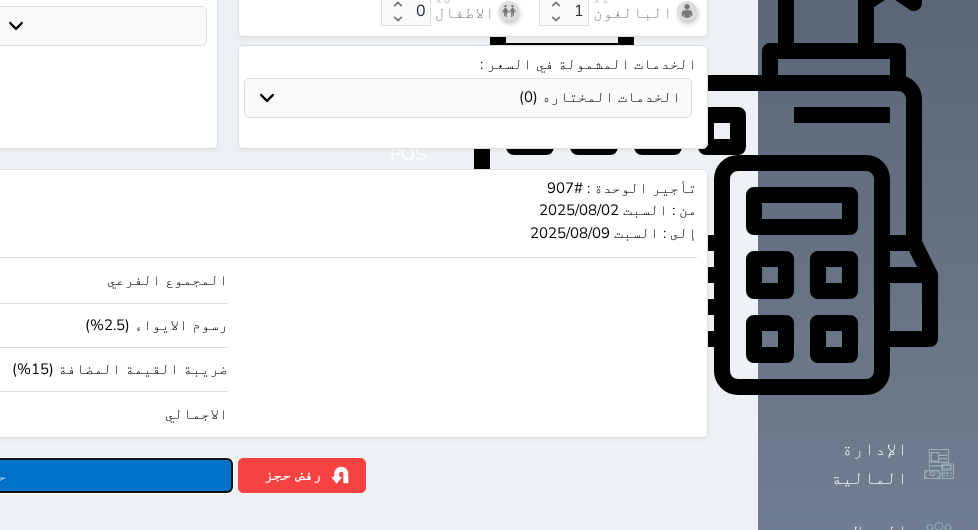 click on "حجز" at bounding box center (-7, 475) 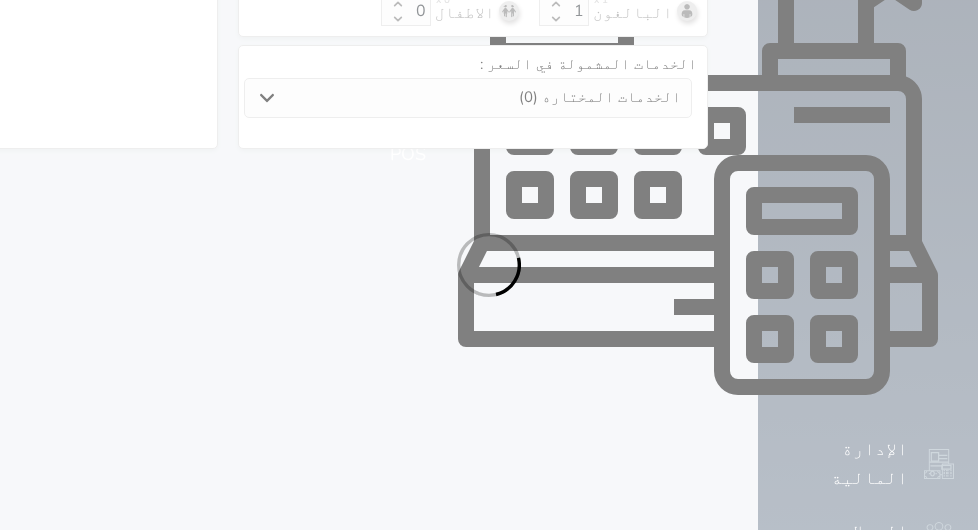 select on "3" 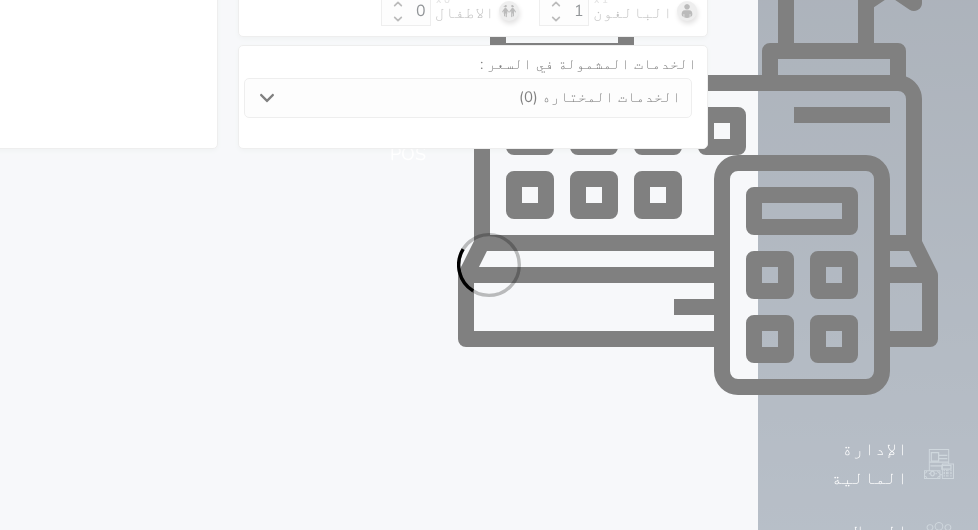 select on "305" 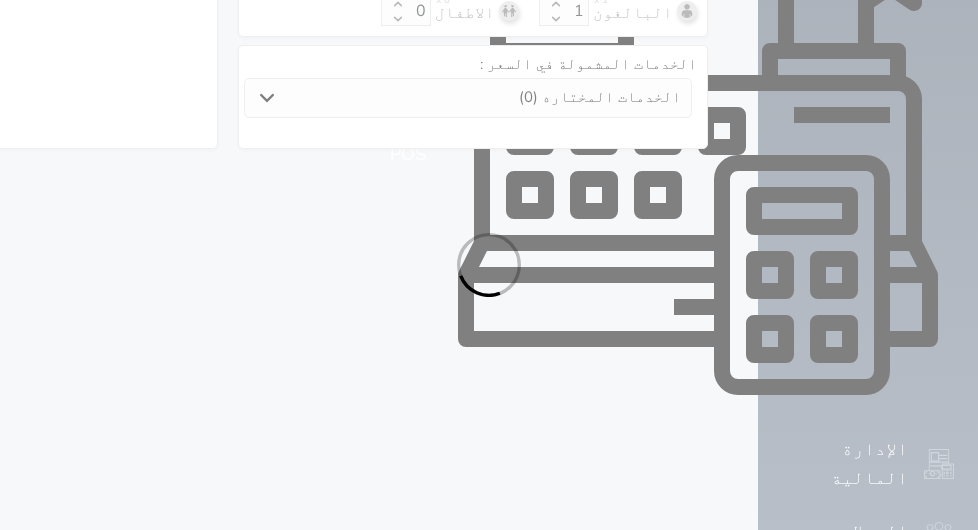select on "5" 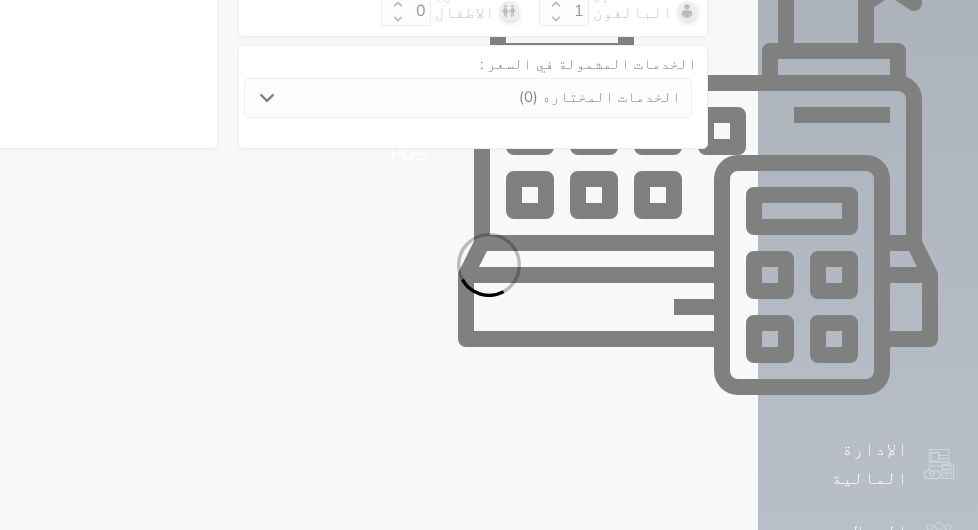 select on "female" 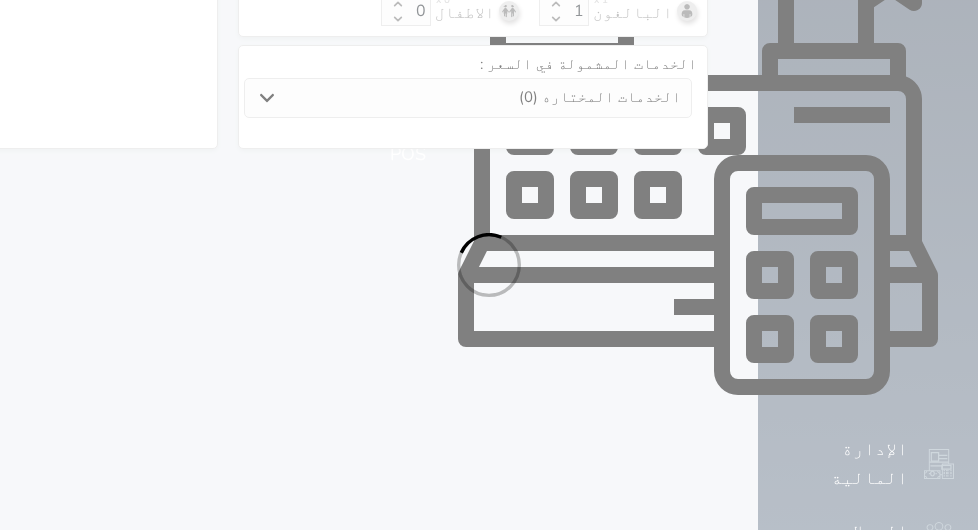 select on "7" 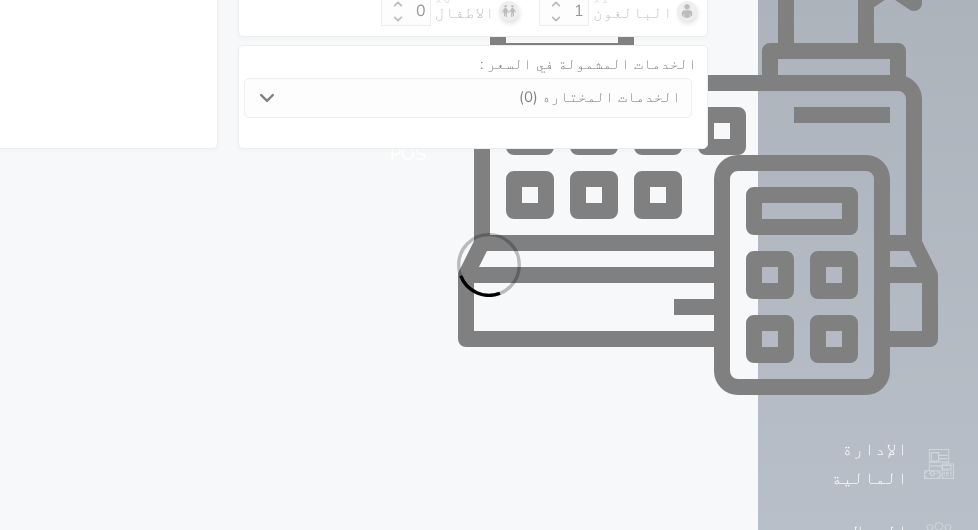 select 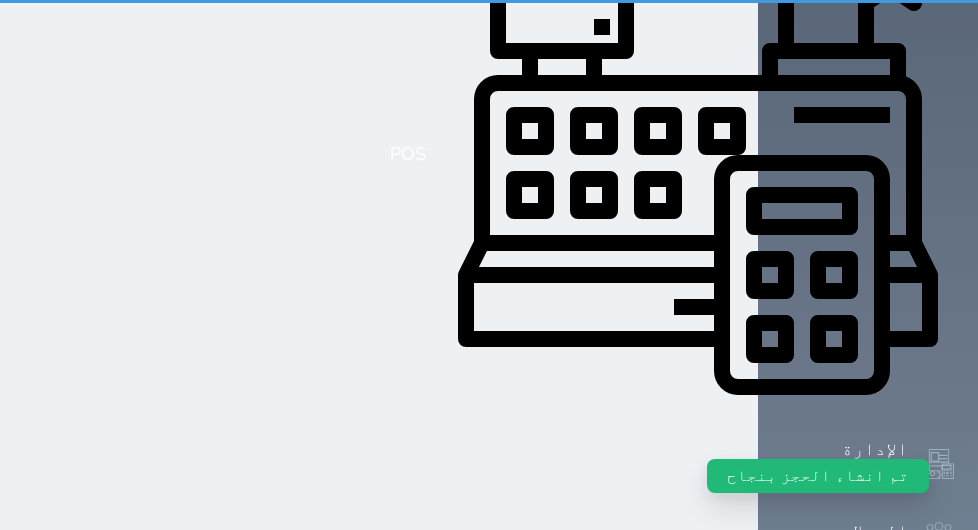 scroll, scrollTop: 0, scrollLeft: 0, axis: both 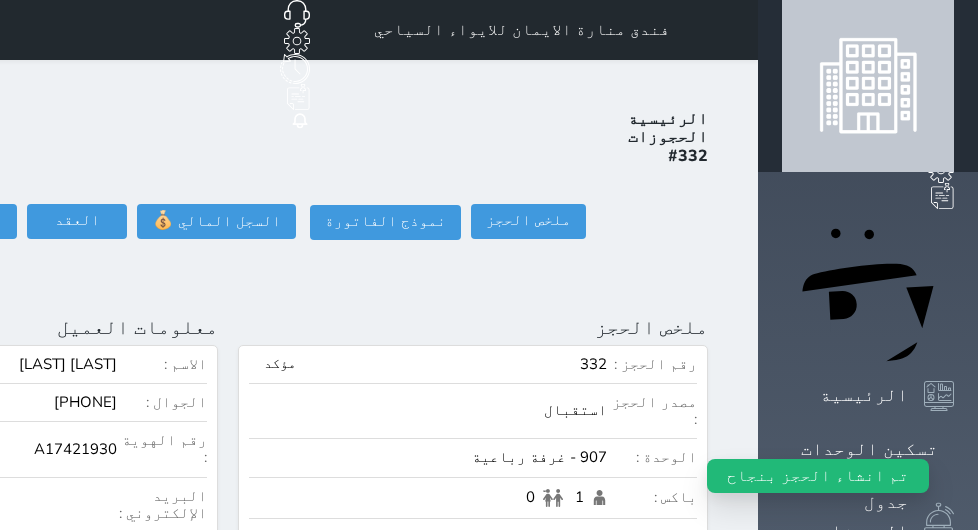 click on "تسجيل دخول" at bounding box center (-185, 221) 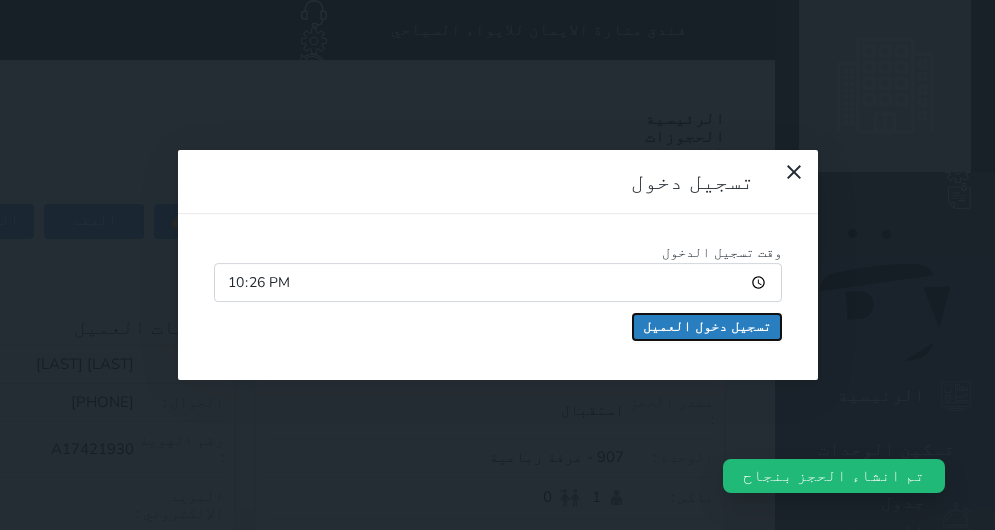 click on "تسجيل دخول العميل" at bounding box center [707, 327] 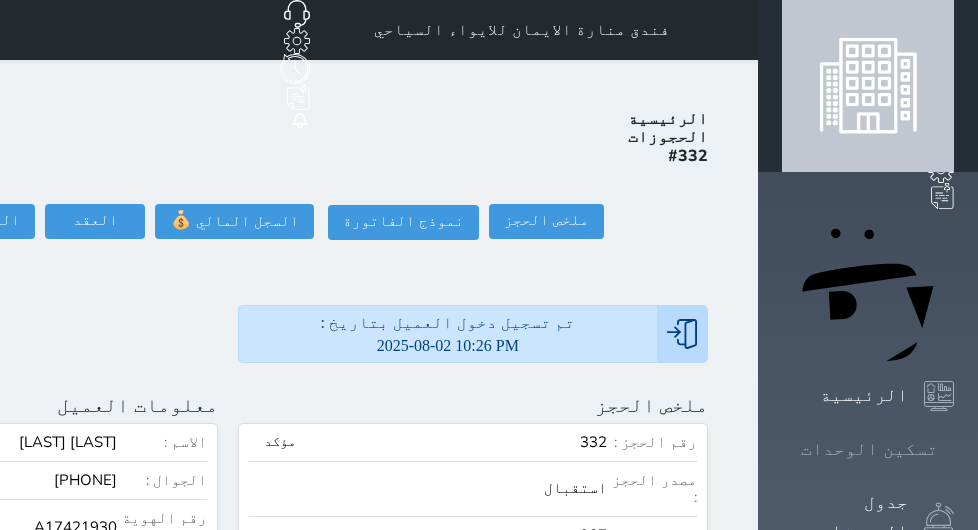 click on "تسكين الوحدات" at bounding box center [869, 449] 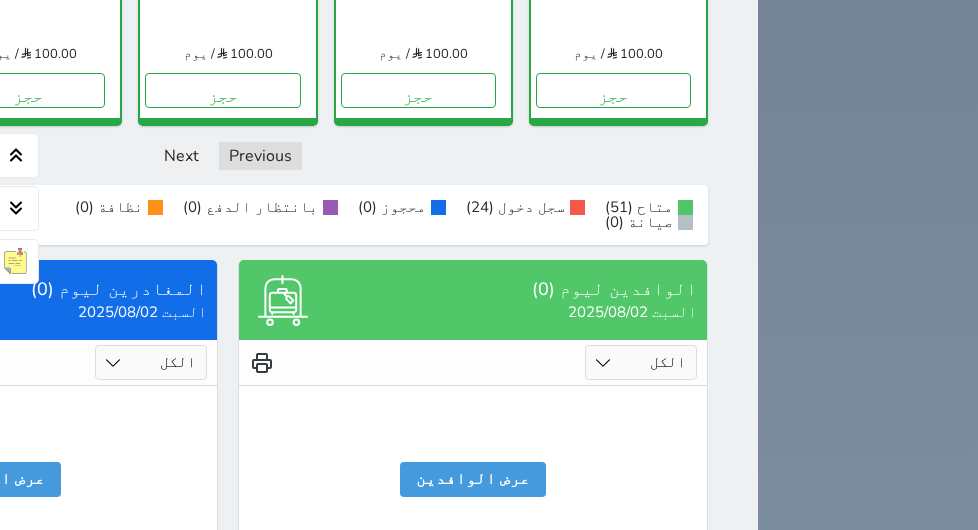 scroll, scrollTop: 3400, scrollLeft: 0, axis: vertical 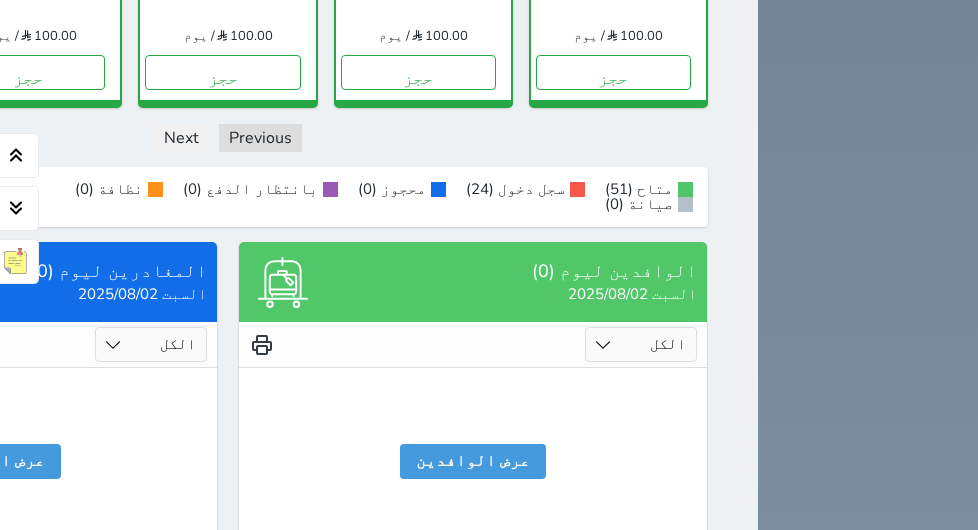 click on "حجز" at bounding box center (27, -355) 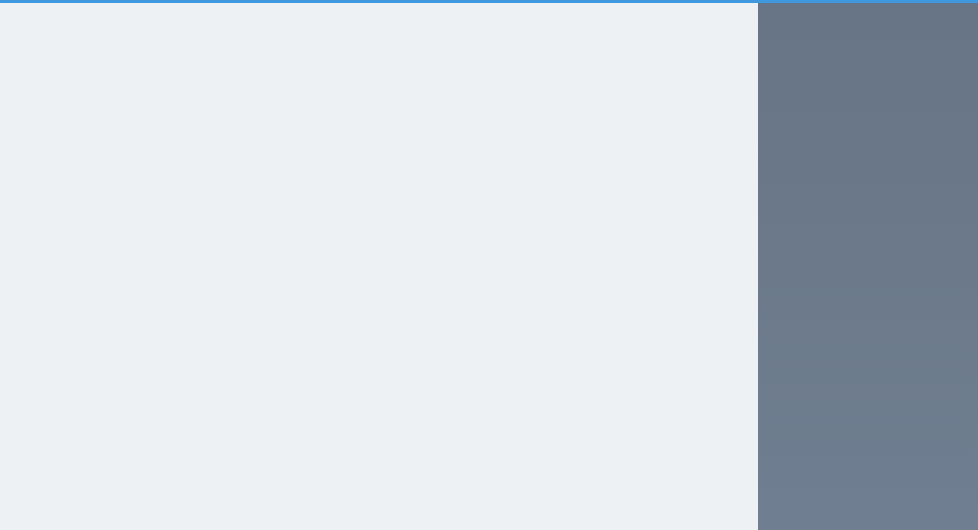 select on "1" 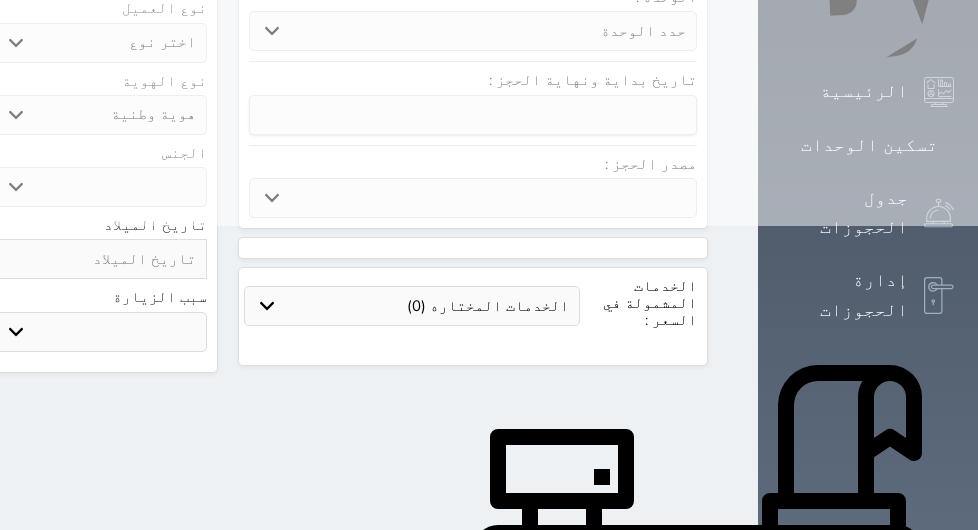 select 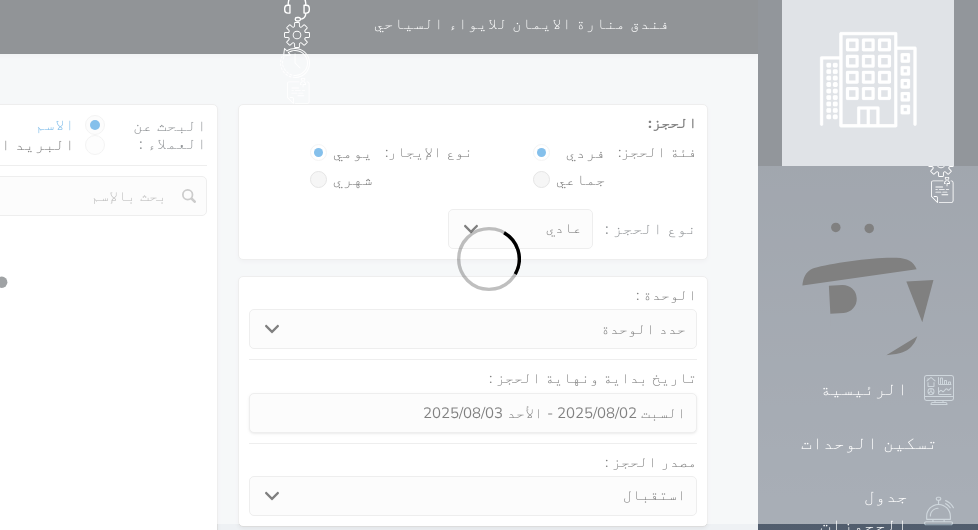 scroll, scrollTop: 0, scrollLeft: 0, axis: both 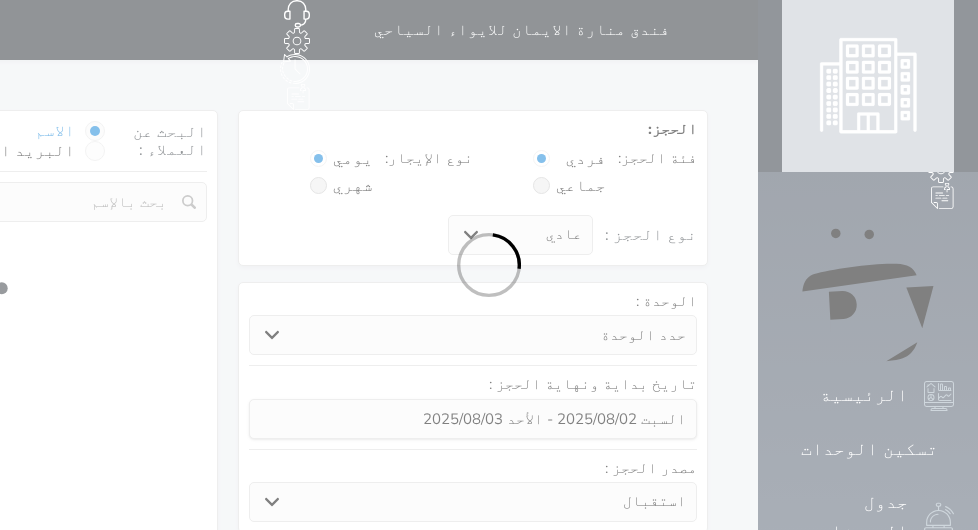 select 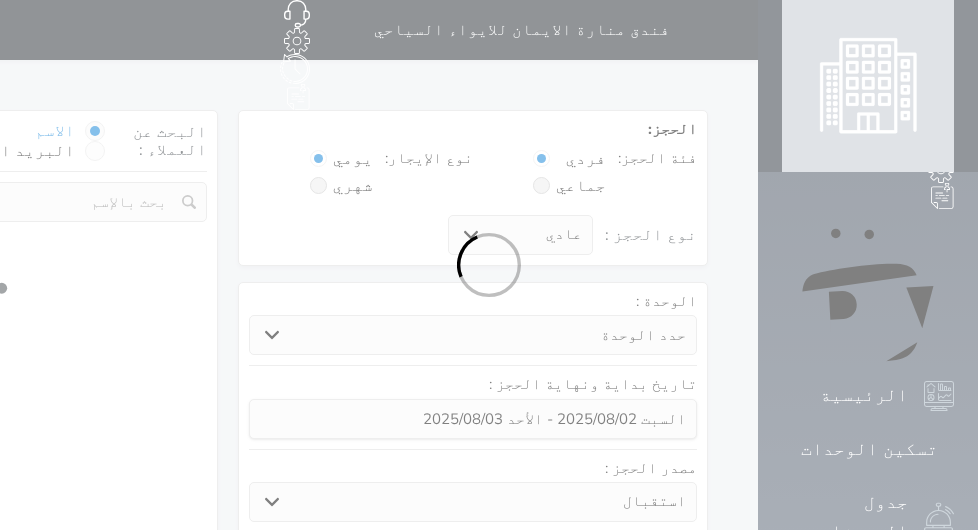 select on "1" 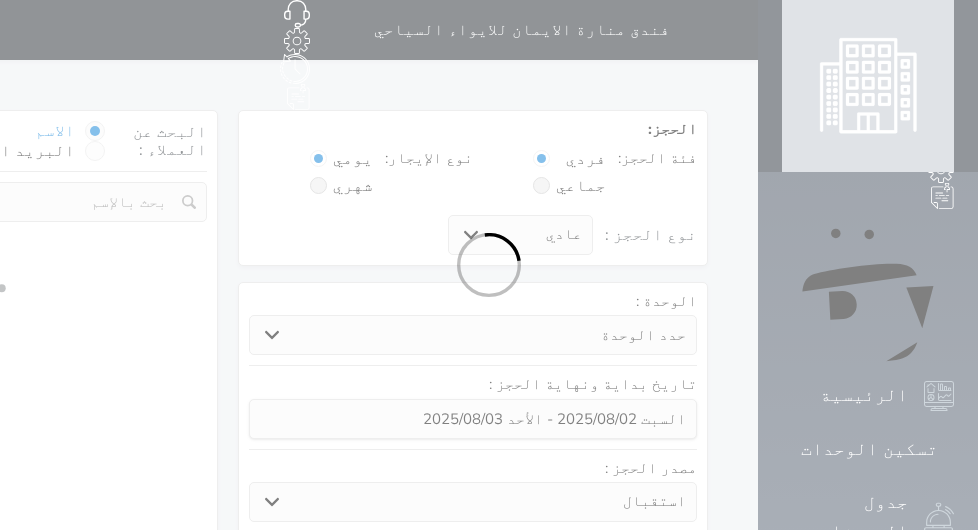 select on "113" 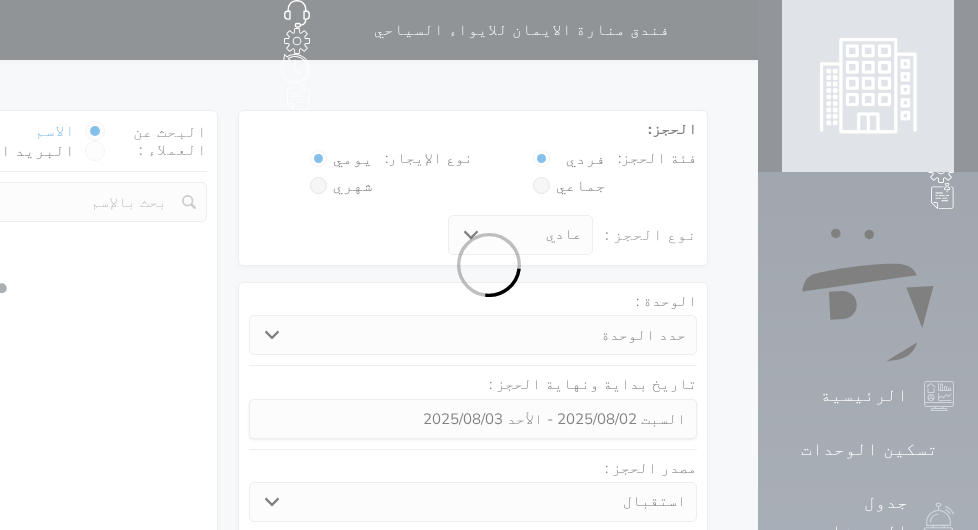 select on "1" 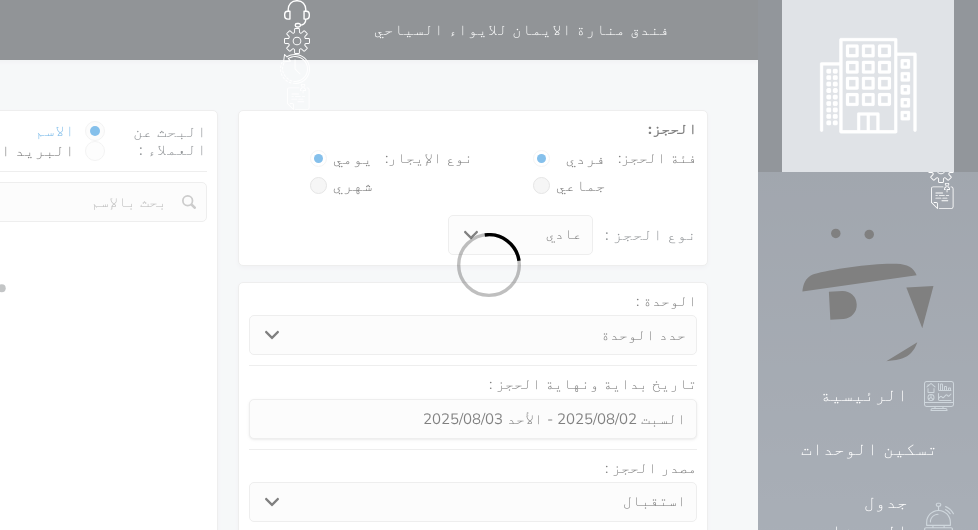 select 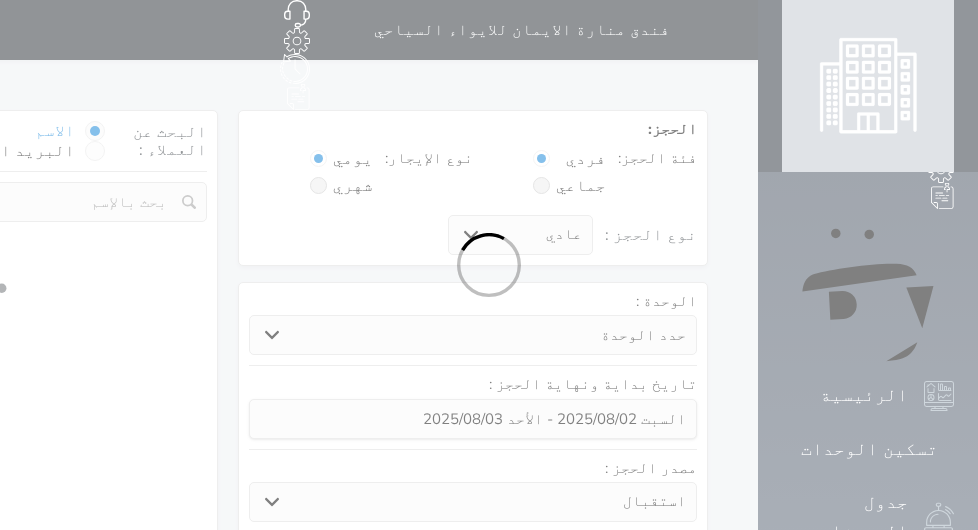 select on "7" 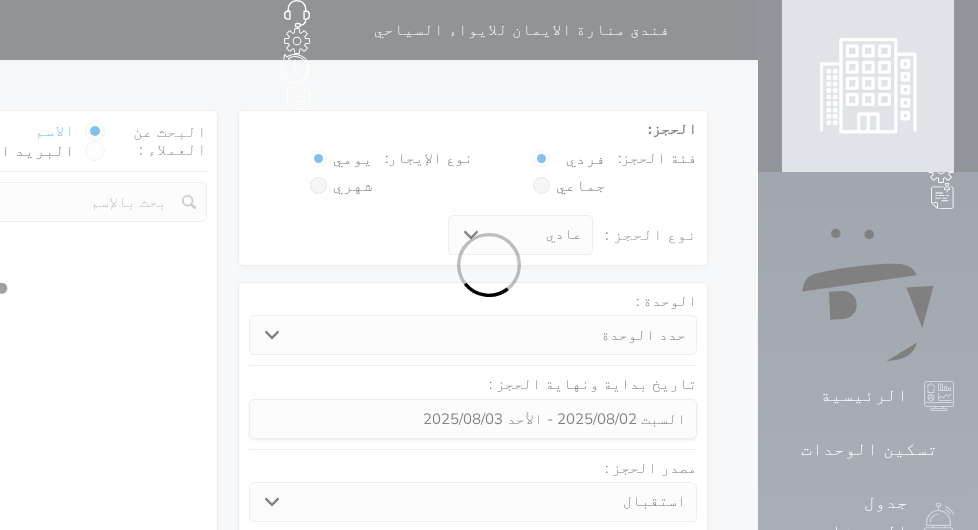select 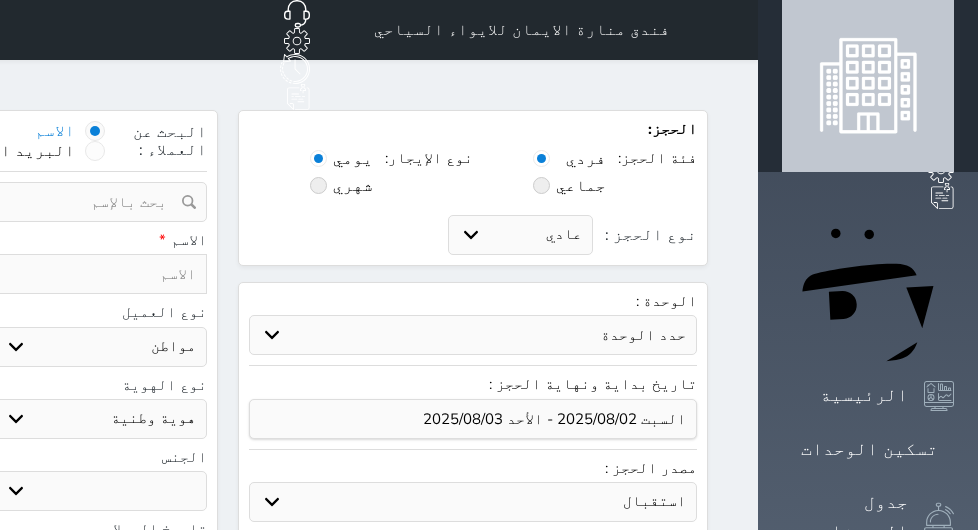select 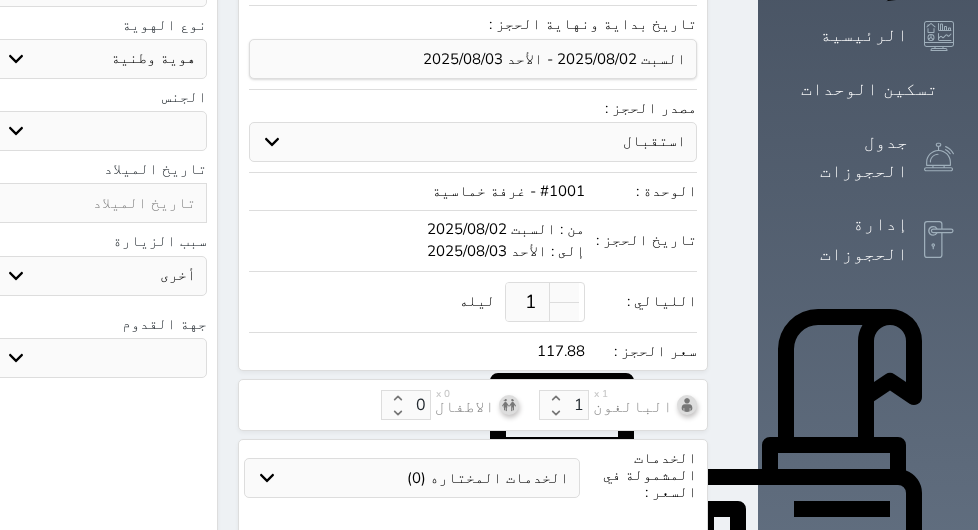 scroll, scrollTop: 400, scrollLeft: 0, axis: vertical 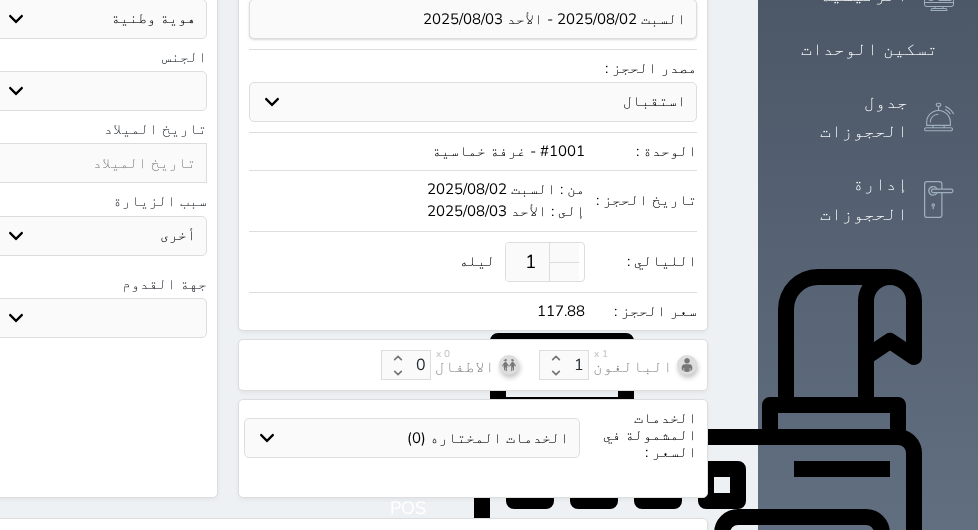 select 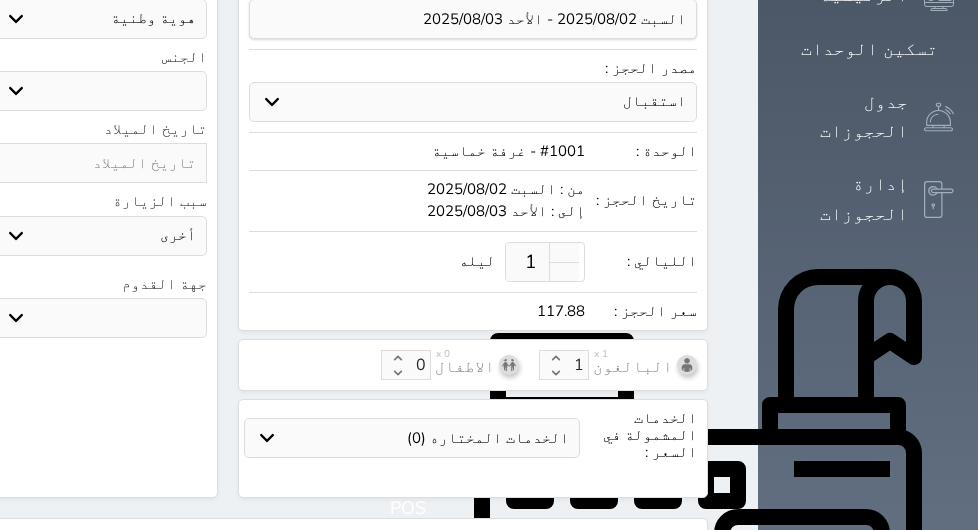 drag, startPoint x: 723, startPoint y: 228, endPoint x: 769, endPoint y: 229, distance: 46.010868 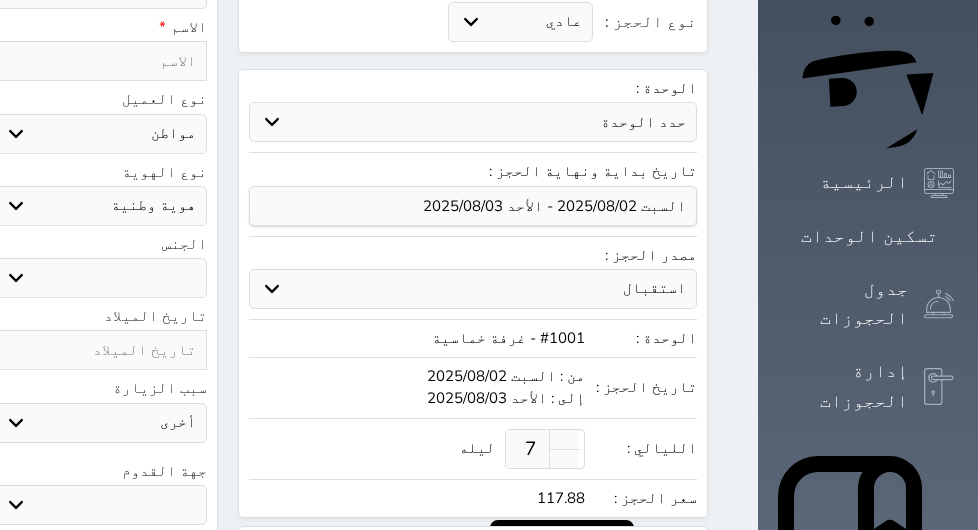 scroll, scrollTop: 0, scrollLeft: 0, axis: both 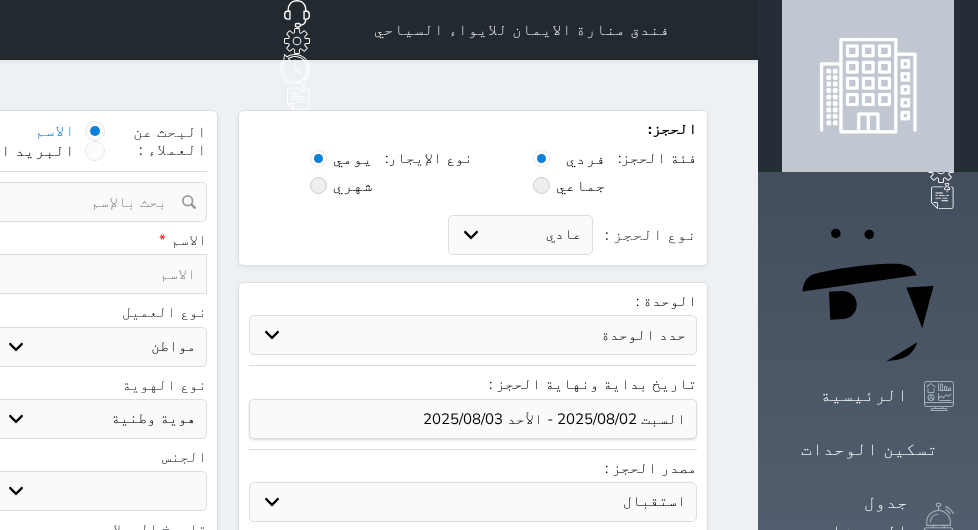 type on "7" 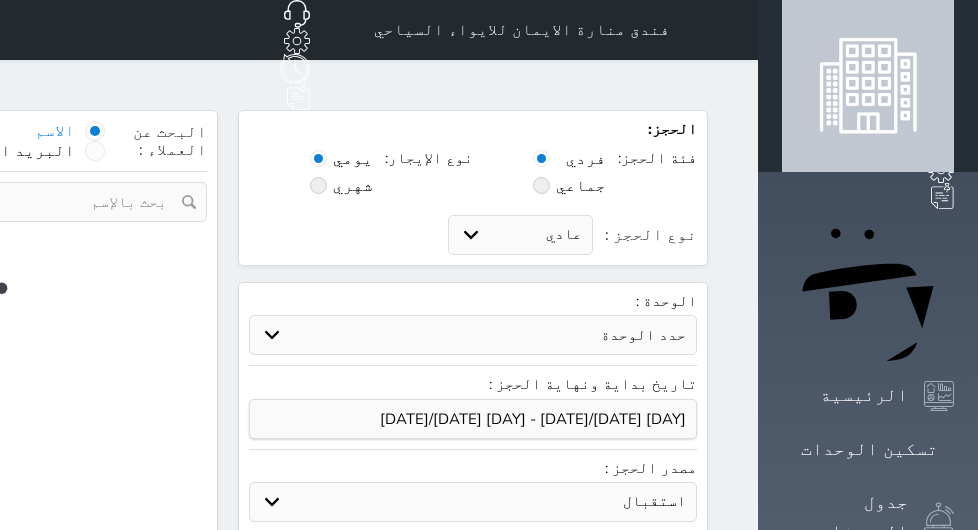 select on "1" 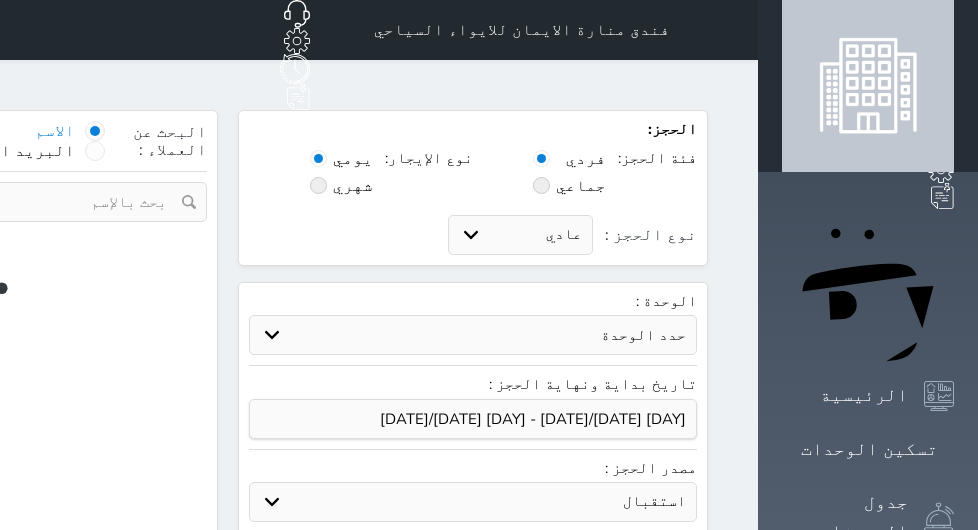 select on "113" 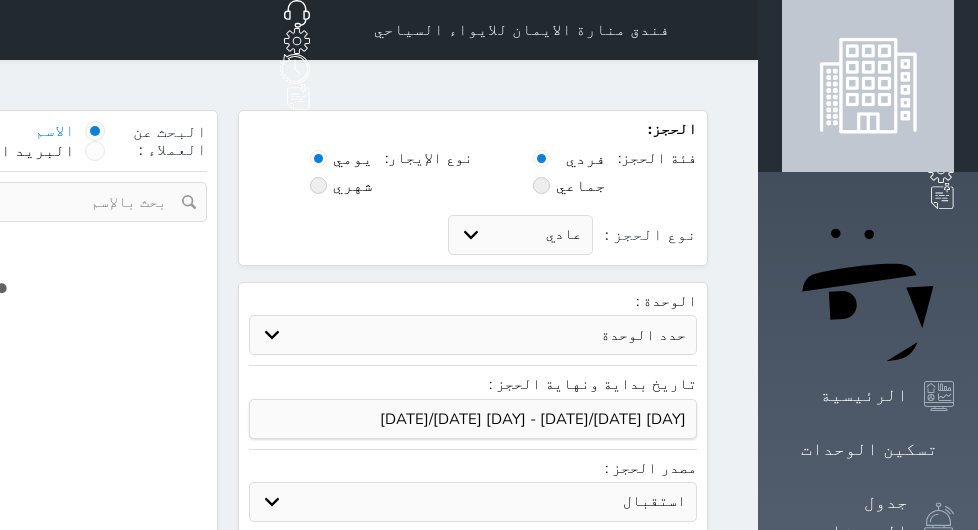 select on "1" 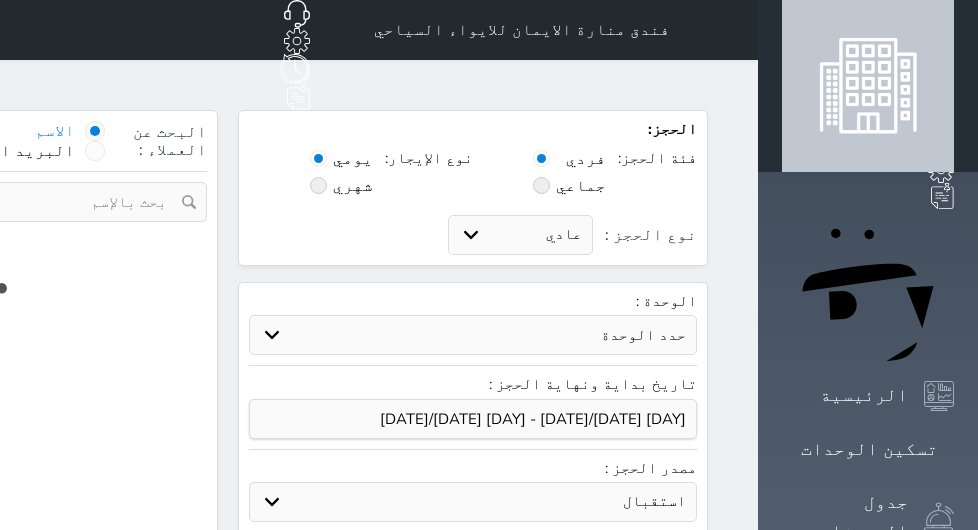 type 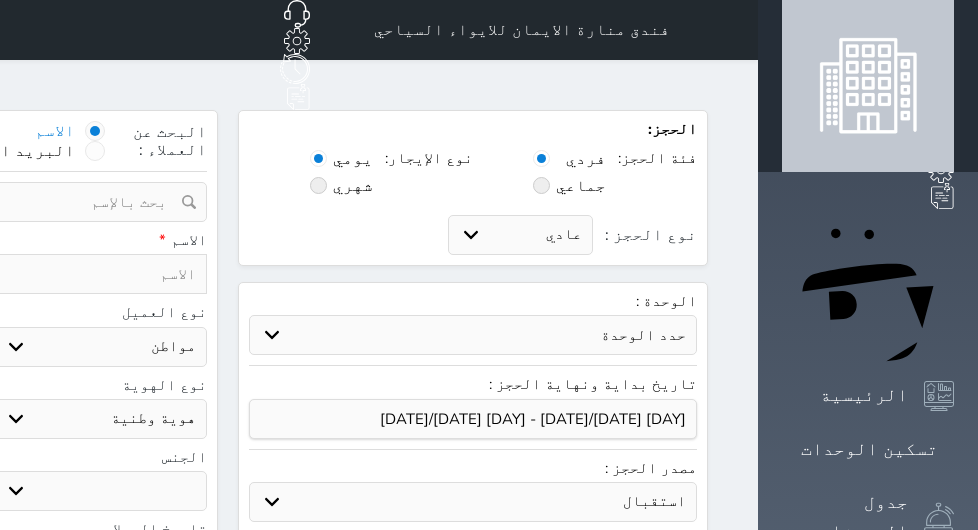 click at bounding box center [100, 274] 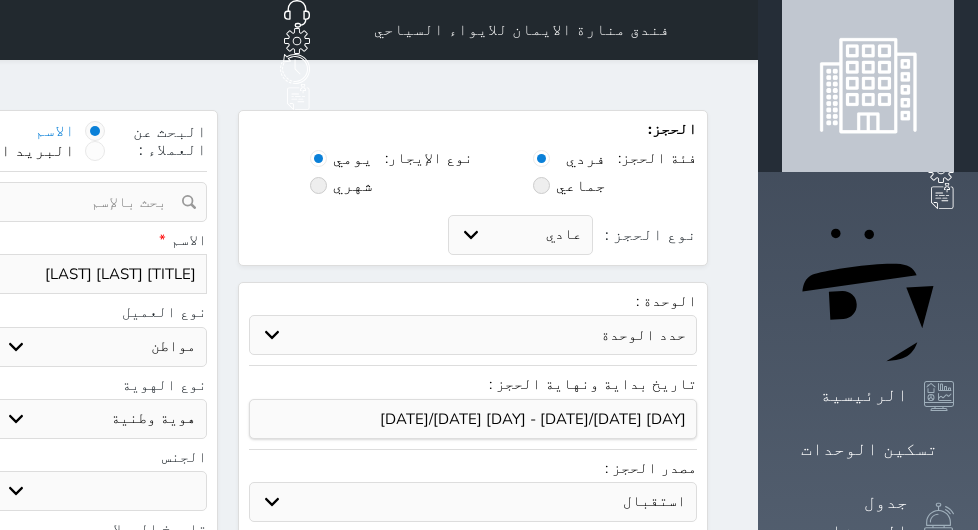 click on "اختر نوع   مواطن مواطن خليجي زائر مقيم" at bounding box center [100, 347] 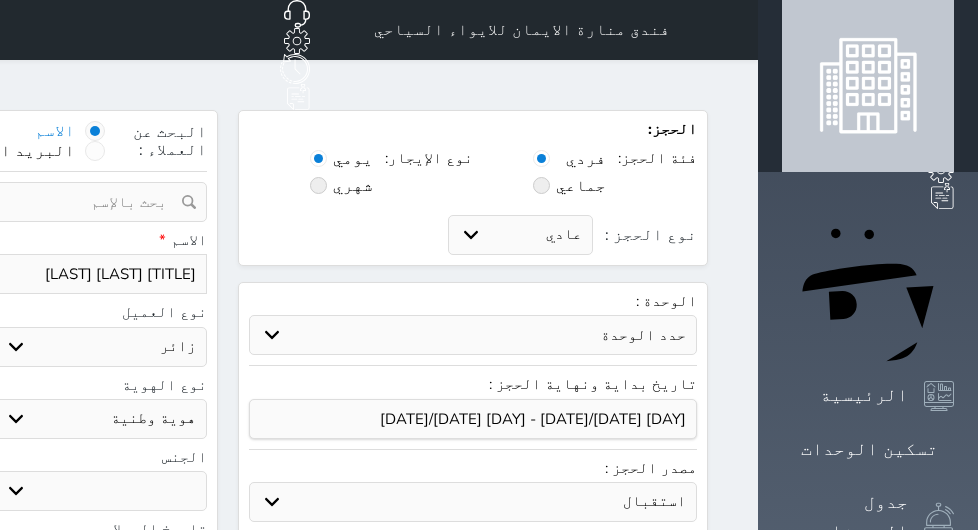 click on "اختر نوع   مواطن مواطن خليجي زائر مقيم" at bounding box center [100, 347] 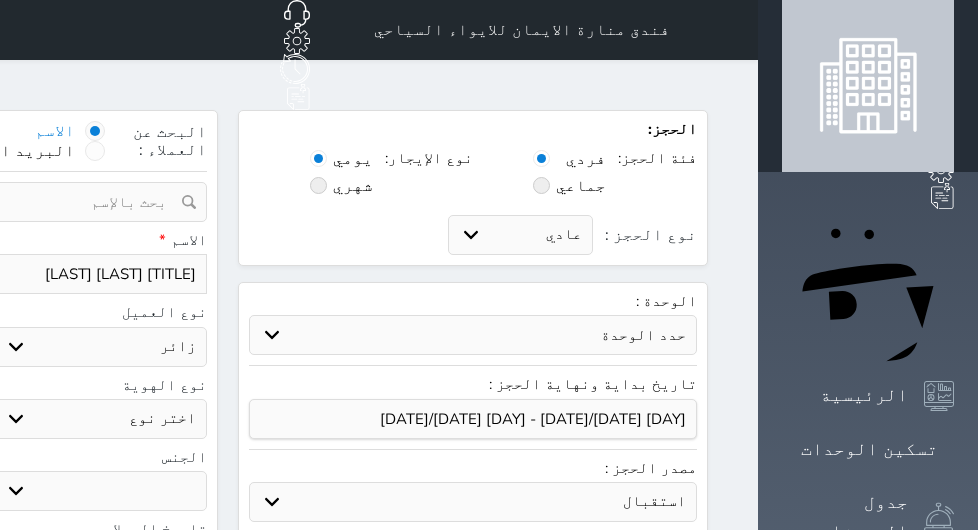 click on "اختر نوع   جواز السفر هوية زائر" at bounding box center (100, 419) 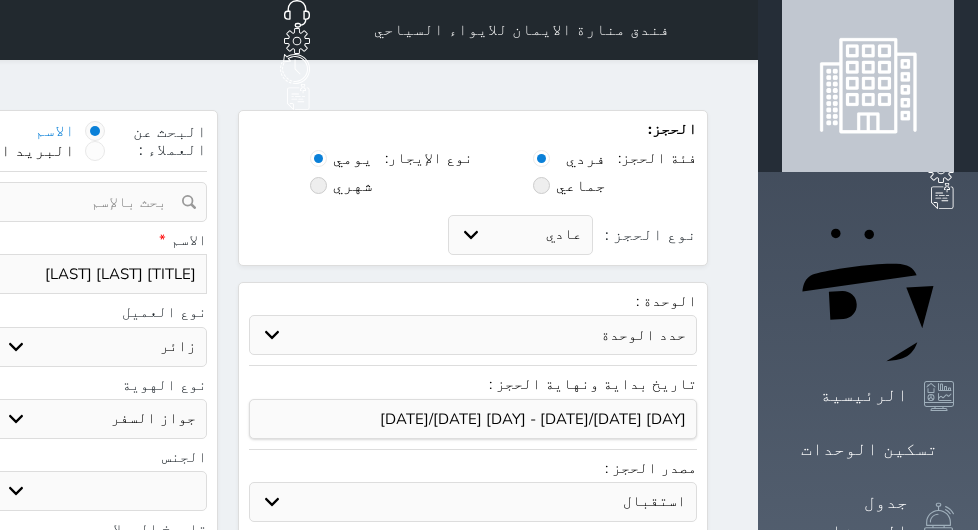 click on "اختر نوع   جواز السفر هوية زائر" at bounding box center (100, 419) 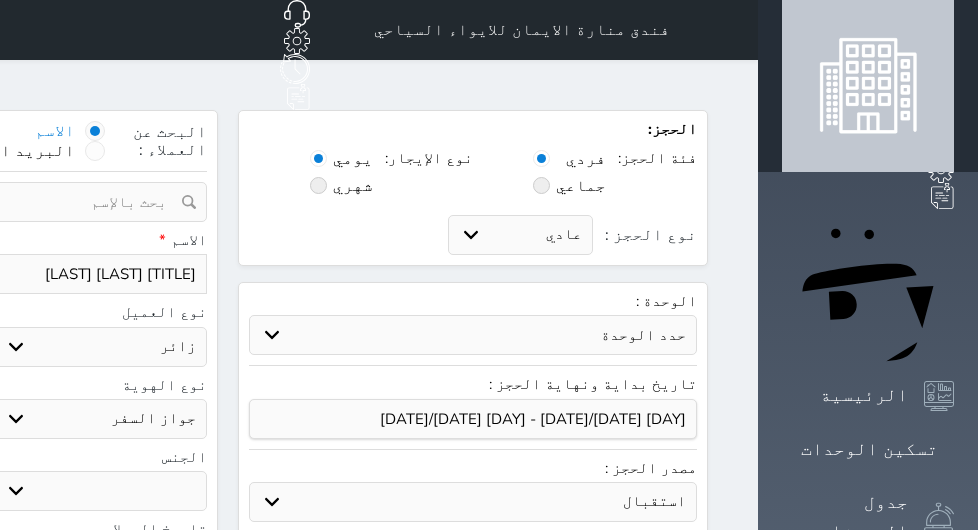 click on "ذكر   انثى" at bounding box center (100, 491) 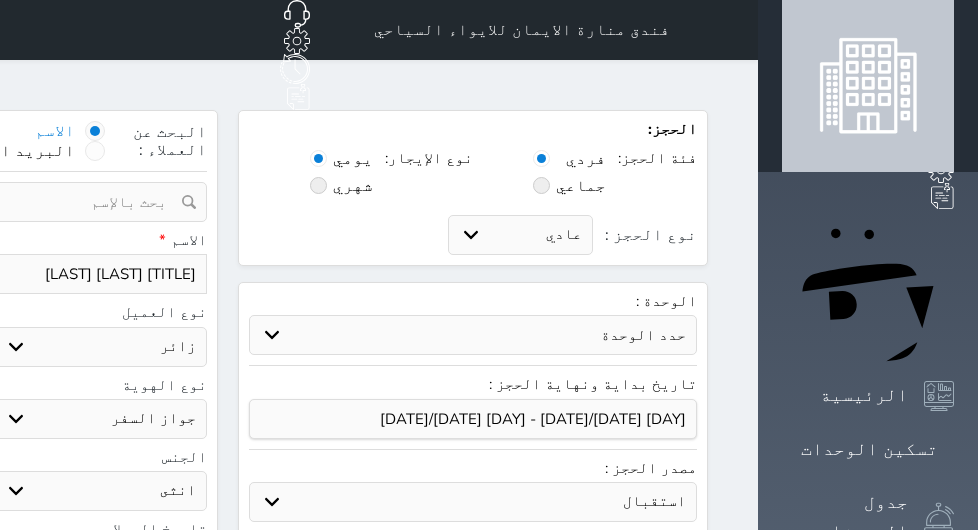 click on "ذكر   انثى" at bounding box center [100, 491] 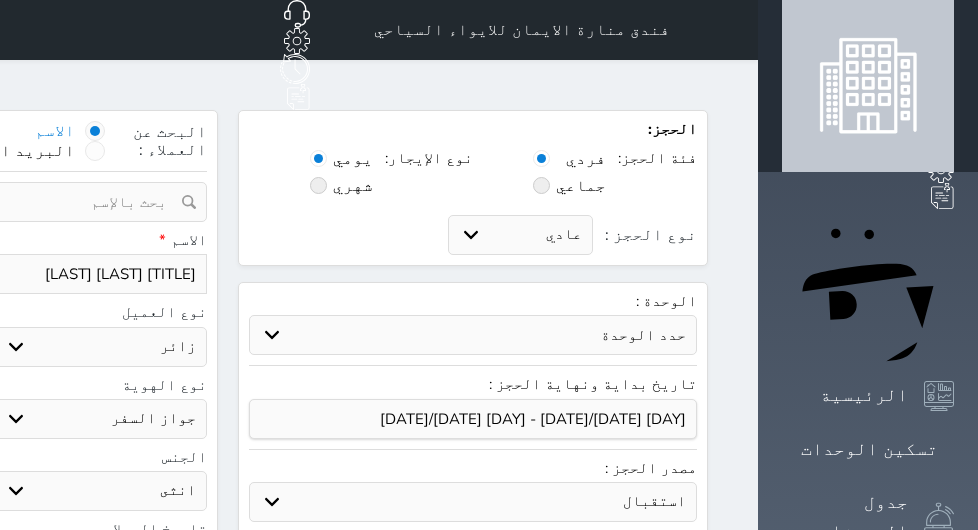 click on "نوع الحجز :" at bounding box center (-166, 274) 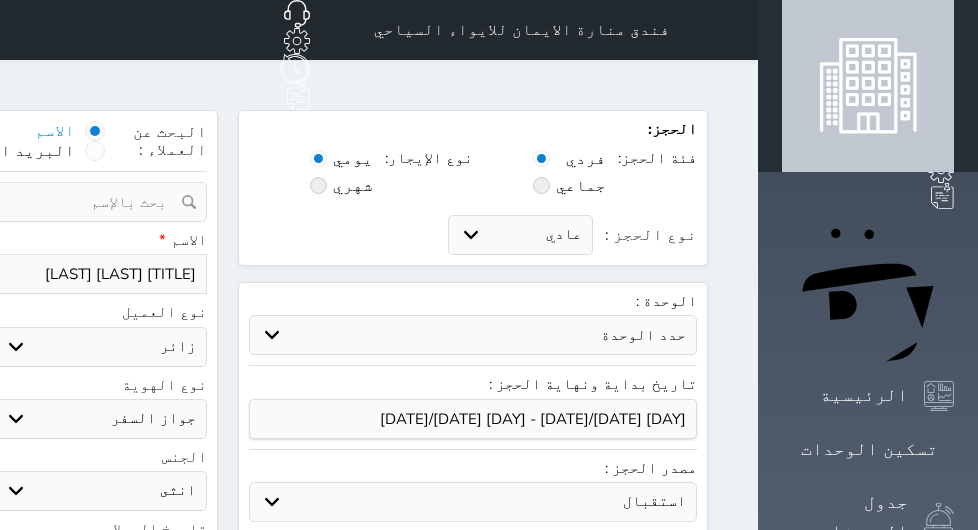 click on "اختر دولة
اثيوبيا
اجنبي بجواز سعودي
اخرى
اذربيجان
ارتيريا
ارمينيا
ازبكستان
اسبانيا
استراليا
استونيا" at bounding box center (-134, 347) 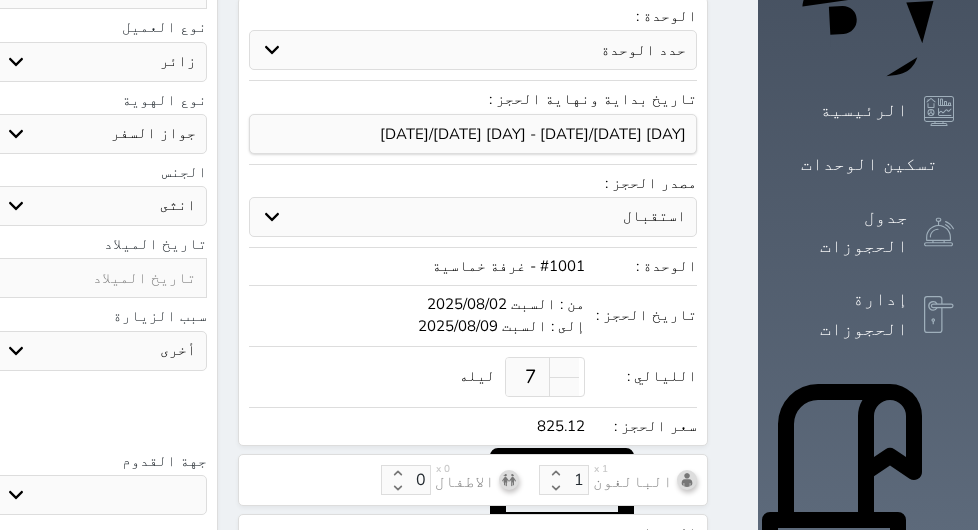 scroll, scrollTop: 300, scrollLeft: 0, axis: vertical 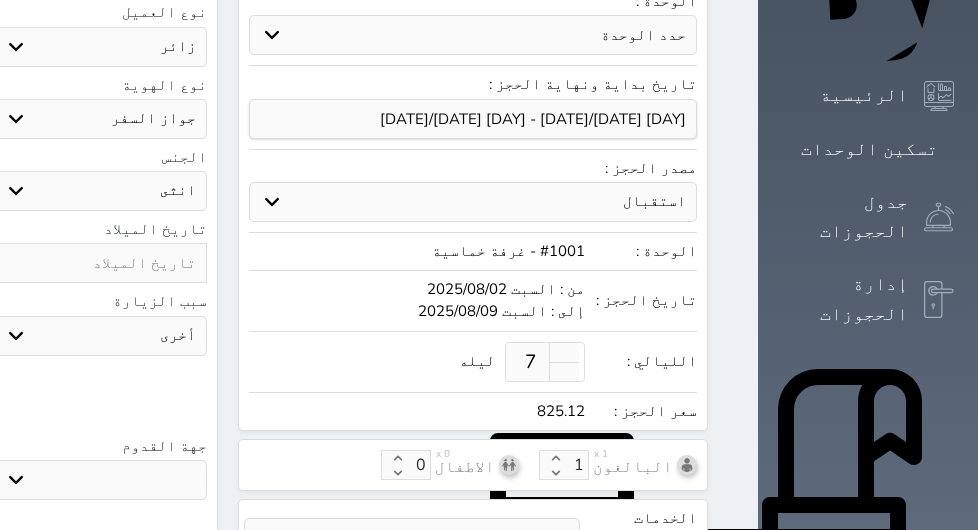 click at bounding box center (-134, 408) 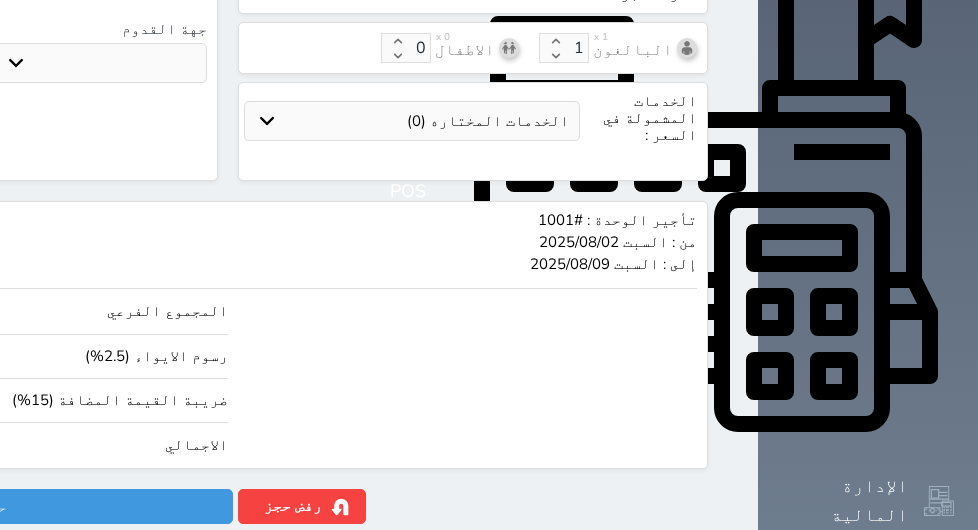 scroll, scrollTop: 754, scrollLeft: 0, axis: vertical 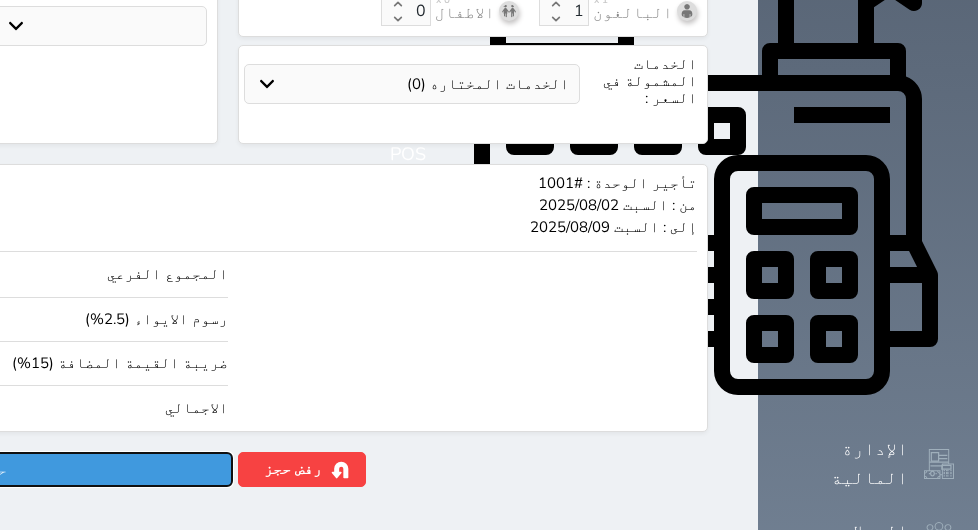 drag, startPoint x: 125, startPoint y: 461, endPoint x: 113, endPoint y: 449, distance: 16.970562 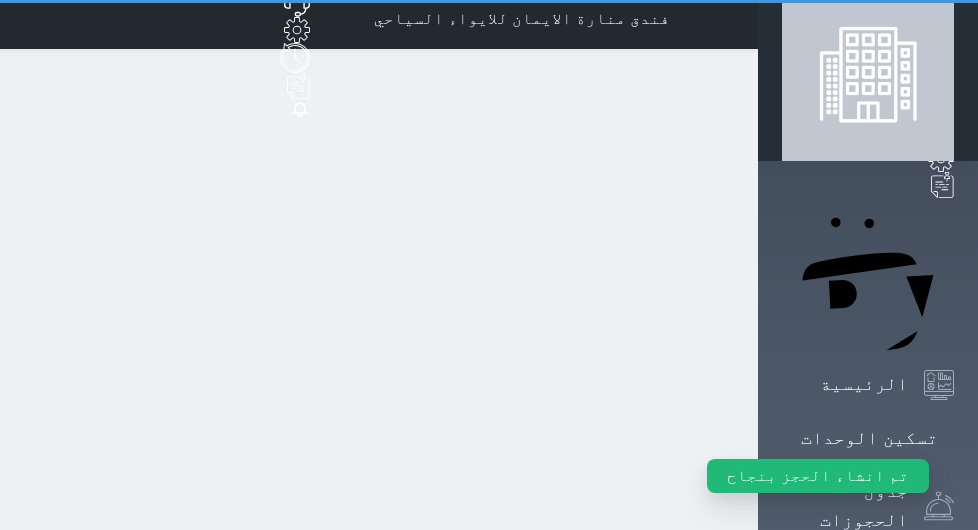 scroll, scrollTop: 0, scrollLeft: 0, axis: both 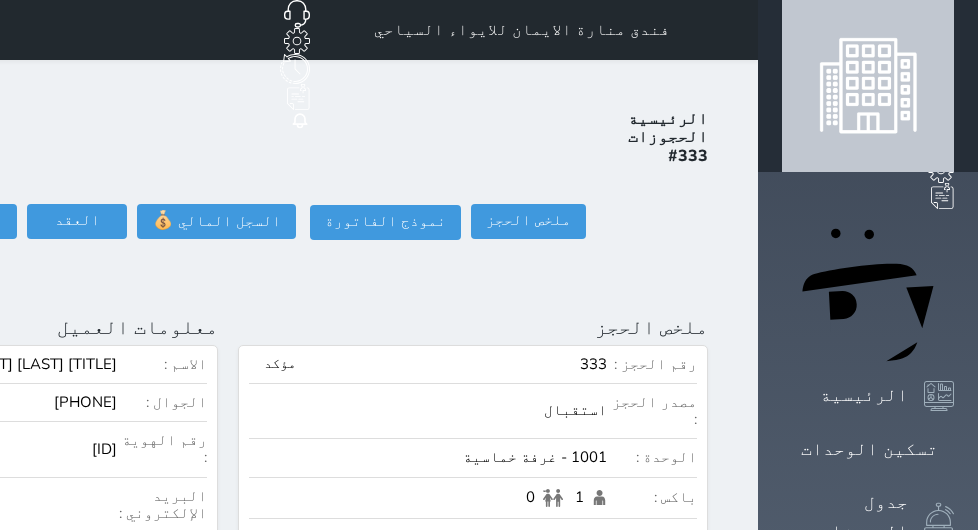 click on "تسجيل دخول" at bounding box center [-185, 221] 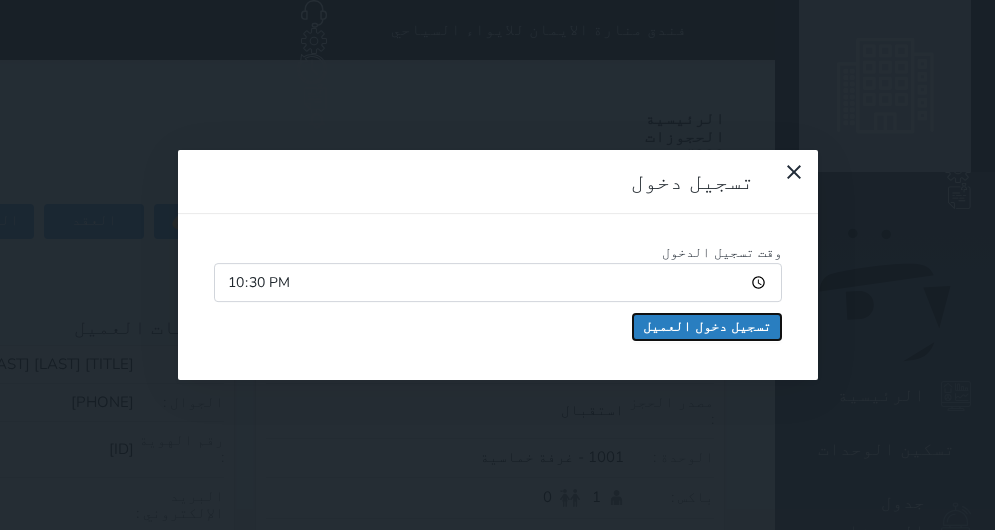click on "تسجيل دخول العميل" at bounding box center (707, 327) 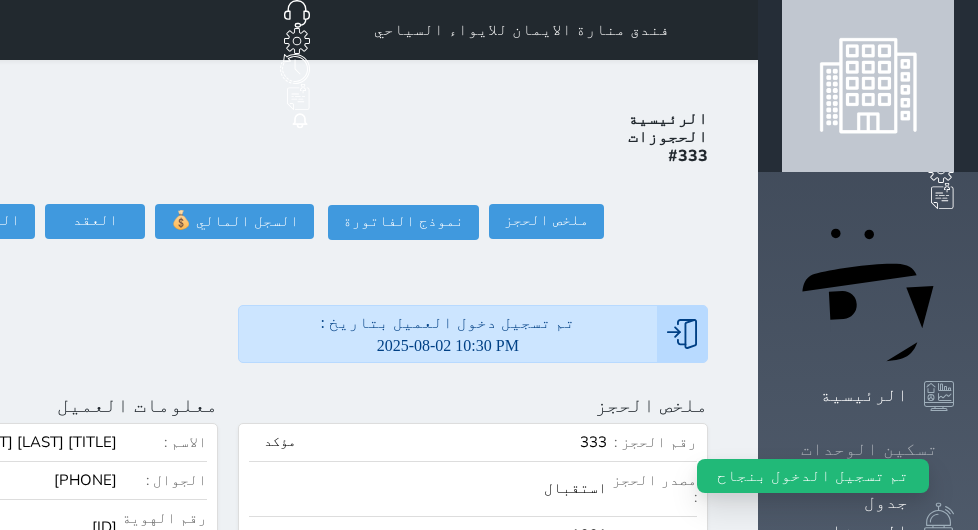 click on "تسكين الوحدات" at bounding box center [869, 449] 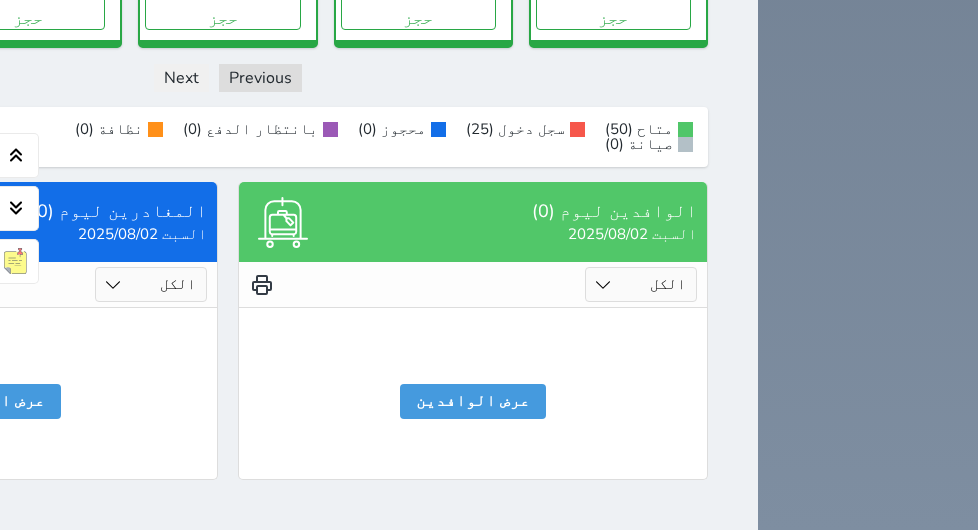 scroll, scrollTop: 3578, scrollLeft: 0, axis: vertical 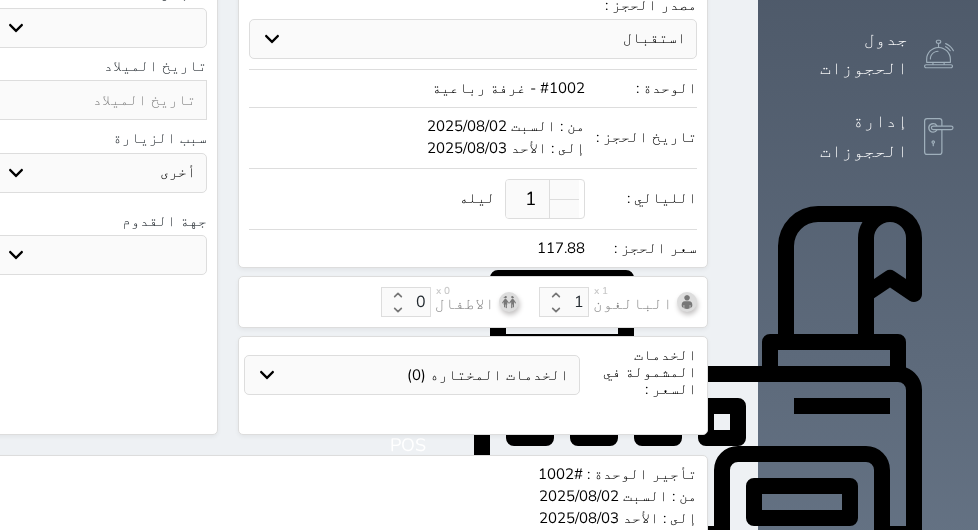 click on "1" at bounding box center (530, 199) 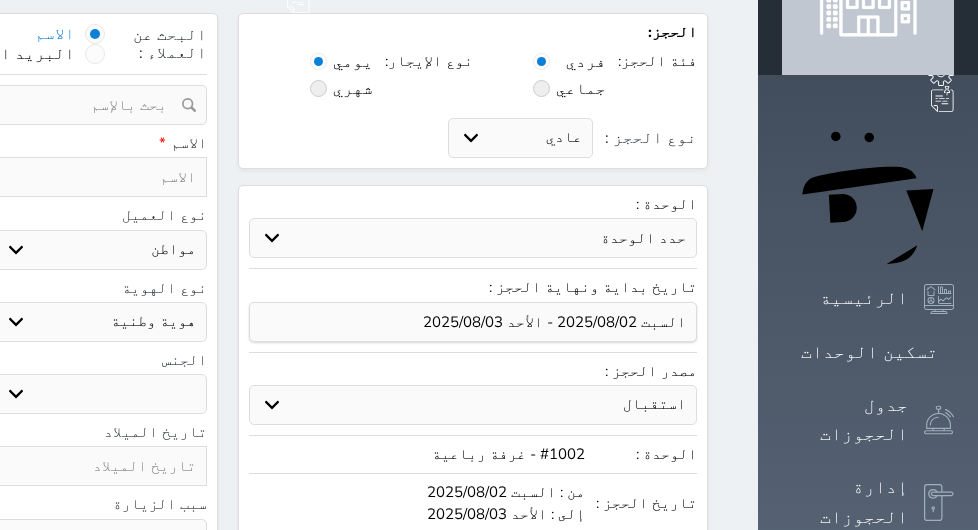 scroll, scrollTop: 63, scrollLeft: 0, axis: vertical 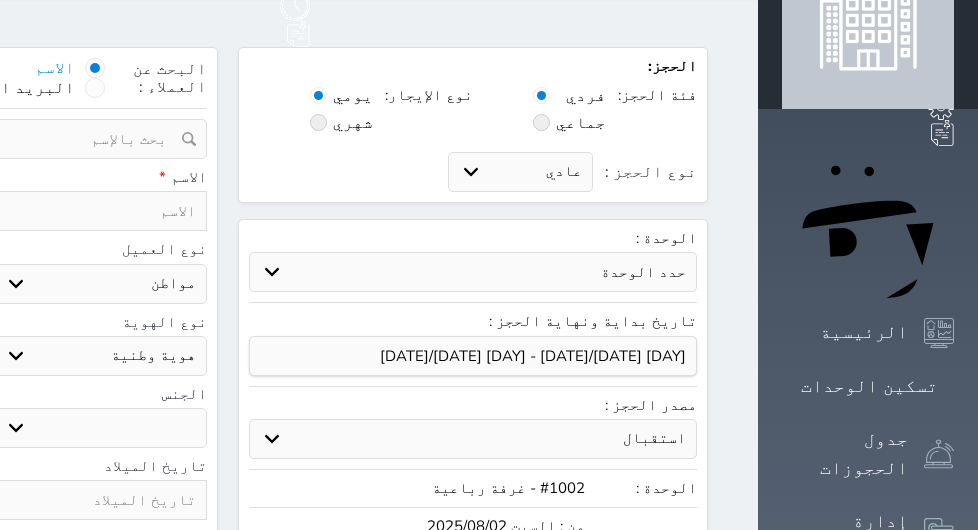 click at bounding box center (100, 211) 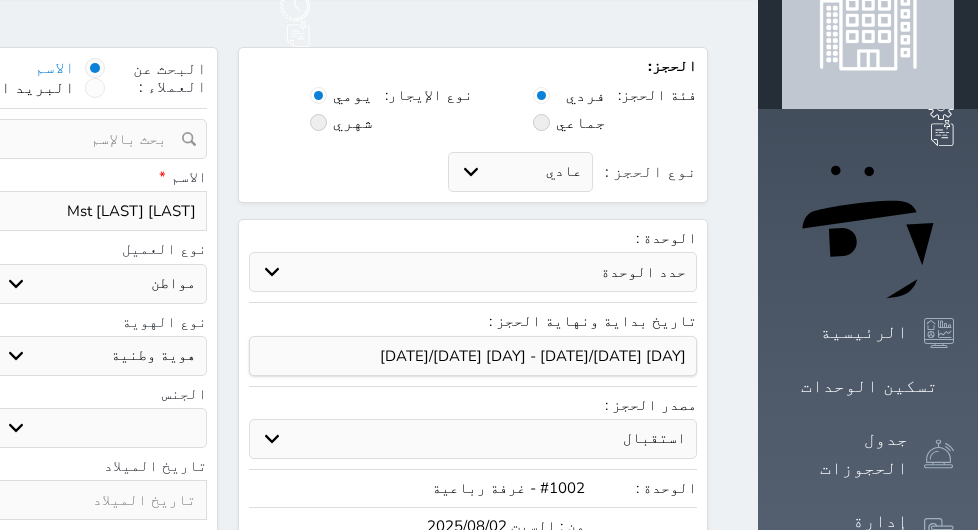 click on "اختر نوع   مواطن مواطن خليجي زائر مقيم" at bounding box center (100, 284) 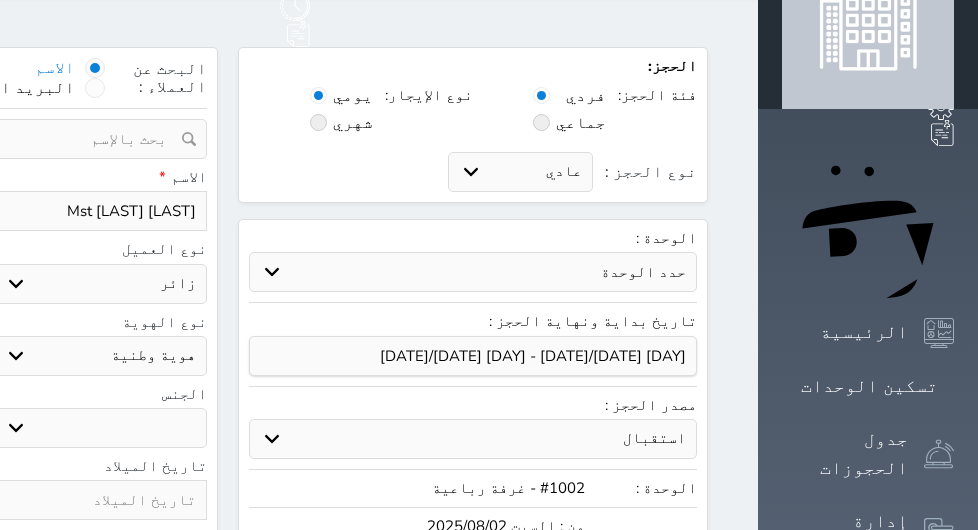 click on "اختر نوع   مواطن مواطن خليجي زائر مقيم" at bounding box center [100, 284] 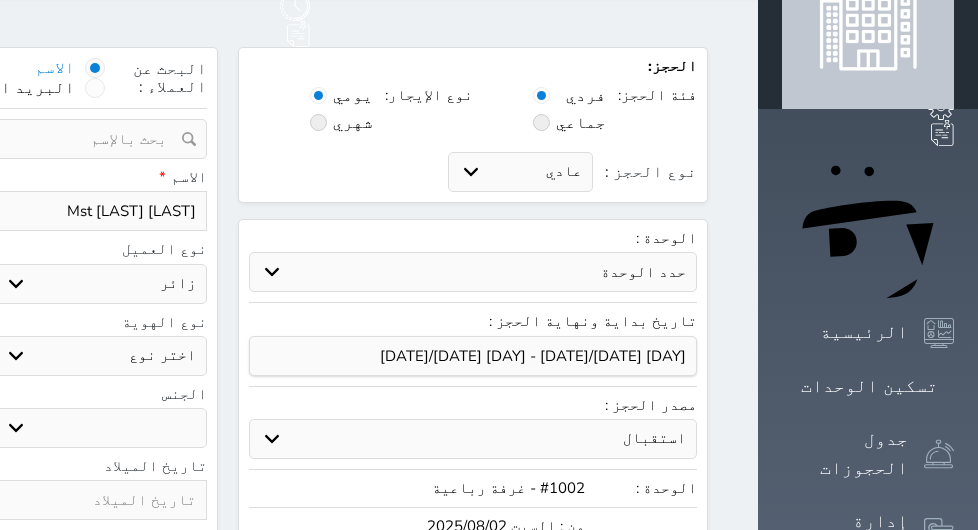 click on "اختر نوع   جواز السفر هوية زائر" at bounding box center (100, 356) 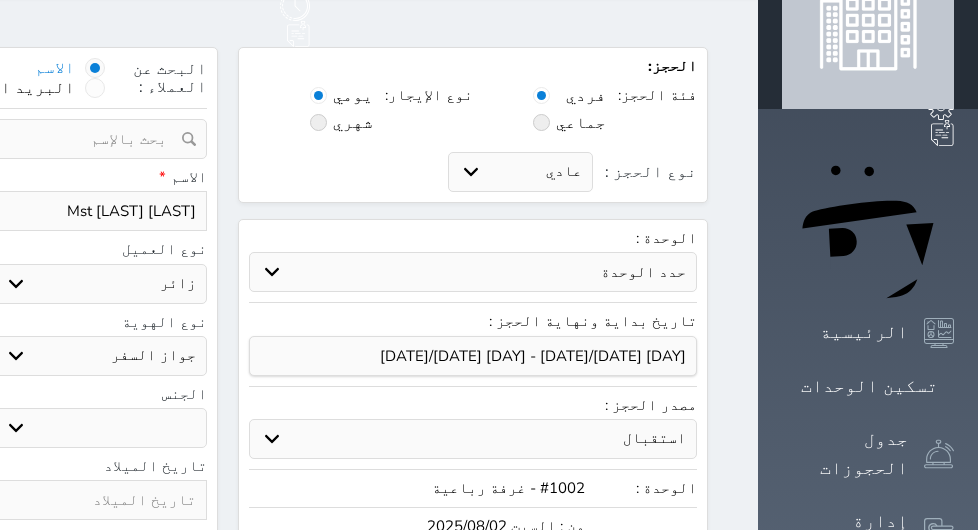 click on "اختر نوع   جواز السفر هوية زائر" at bounding box center [100, 356] 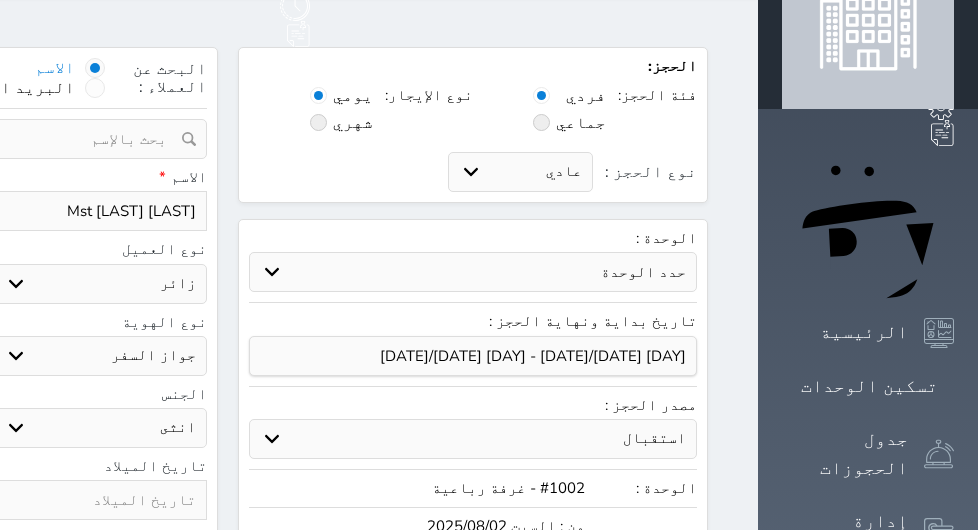 click on "ذكر   انثى" at bounding box center [100, 428] 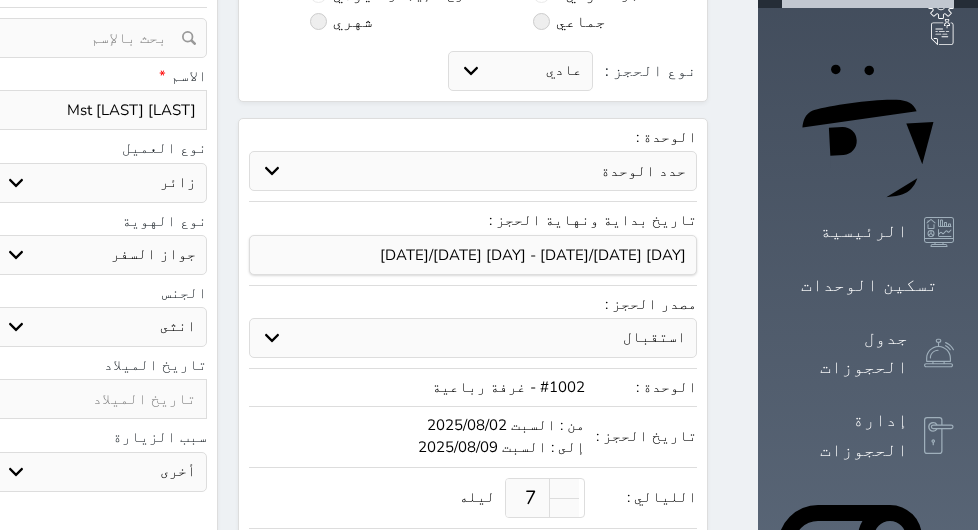 scroll, scrollTop: 363, scrollLeft: 0, axis: vertical 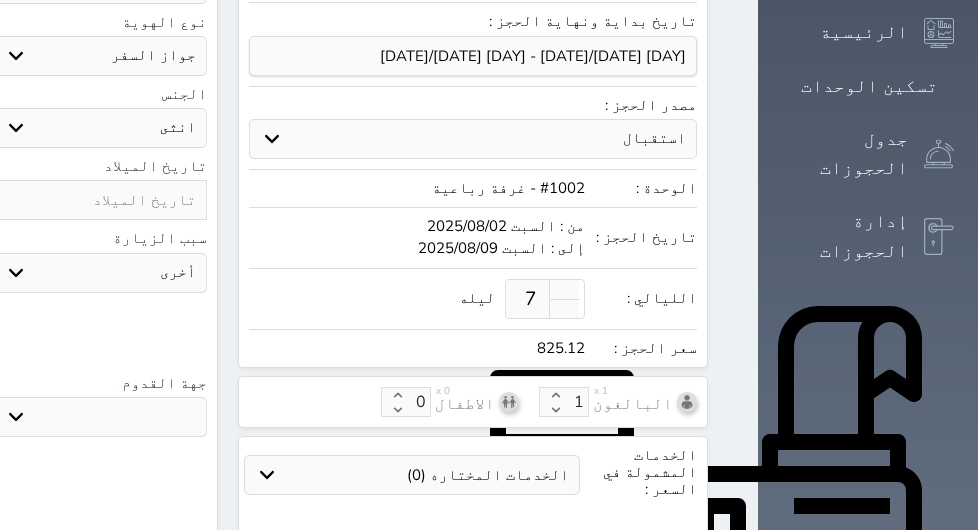 click at bounding box center (-134, 345) 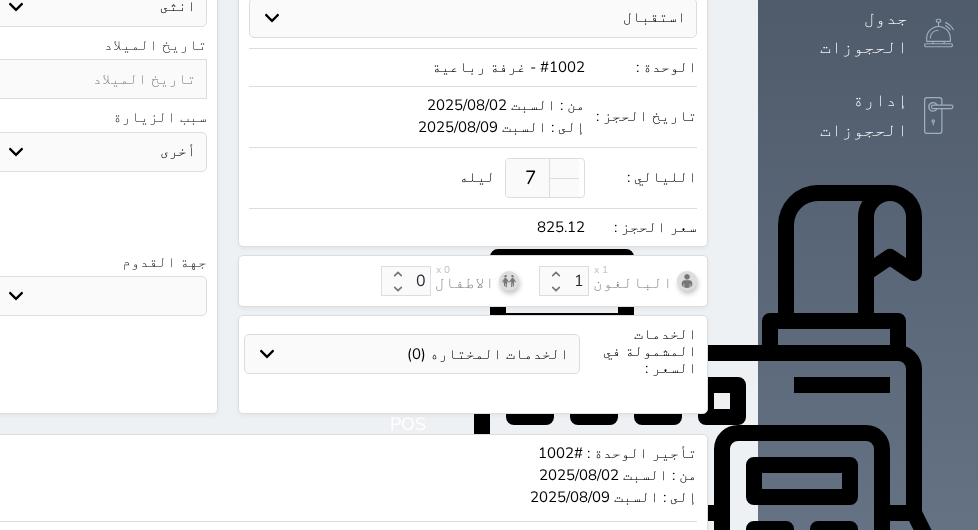 scroll, scrollTop: 754, scrollLeft: 0, axis: vertical 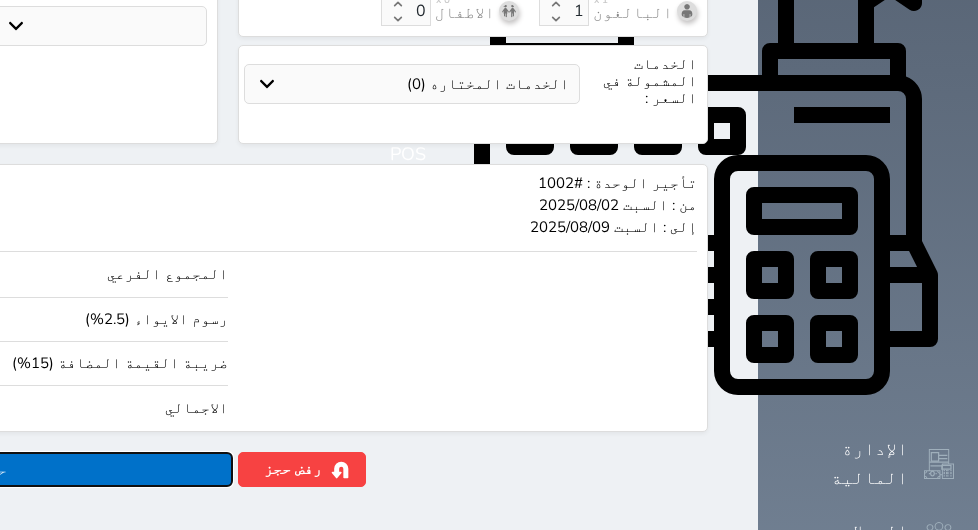 click on "حجز" at bounding box center (-7, 469) 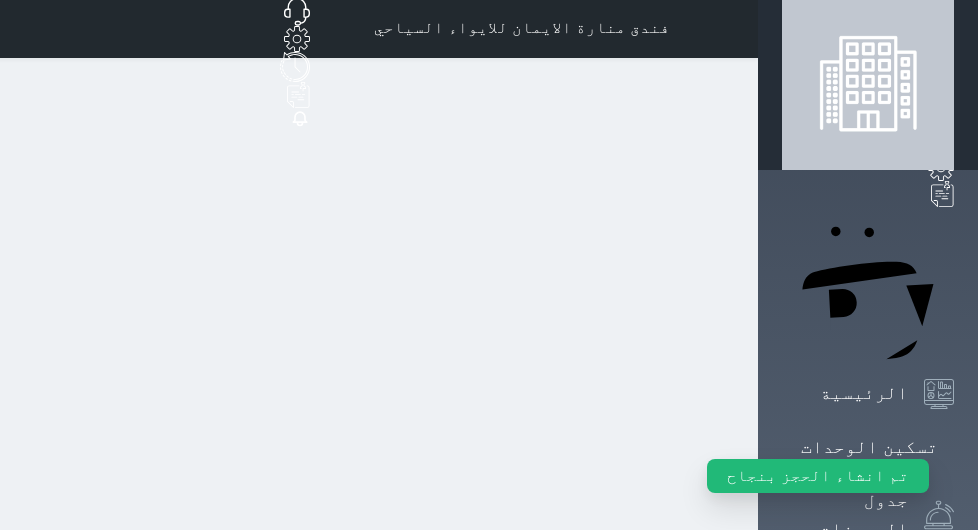 scroll, scrollTop: 0, scrollLeft: 0, axis: both 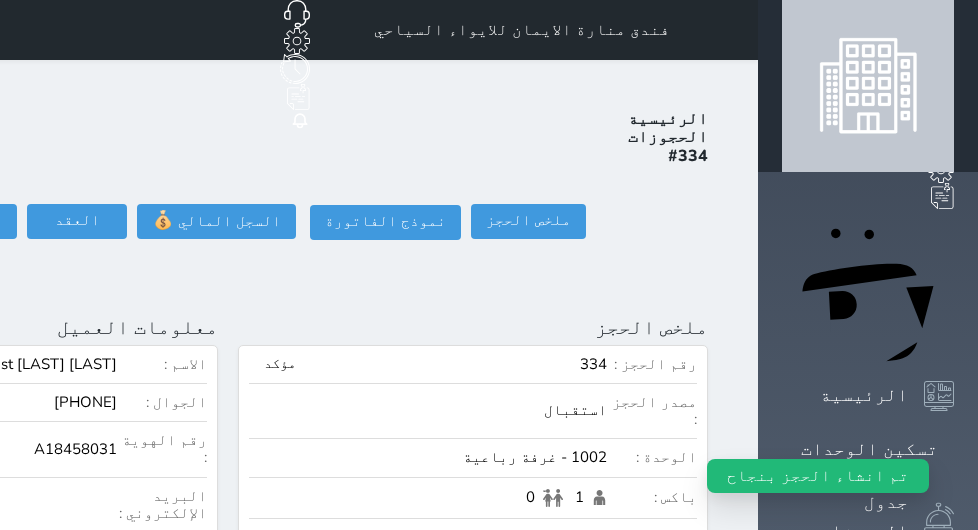 click on "تسجيل دخول" at bounding box center (-185, 221) 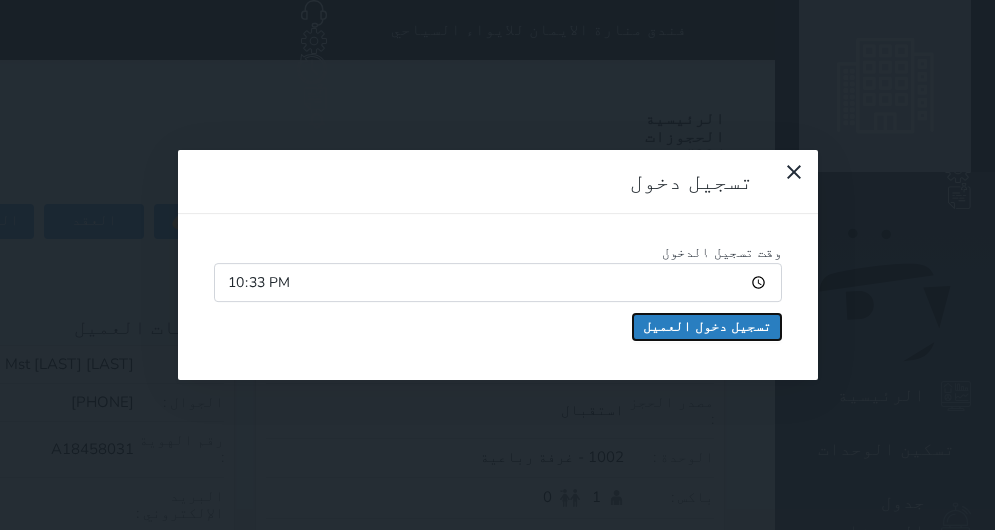click on "تسجيل دخول العميل" at bounding box center (707, 327) 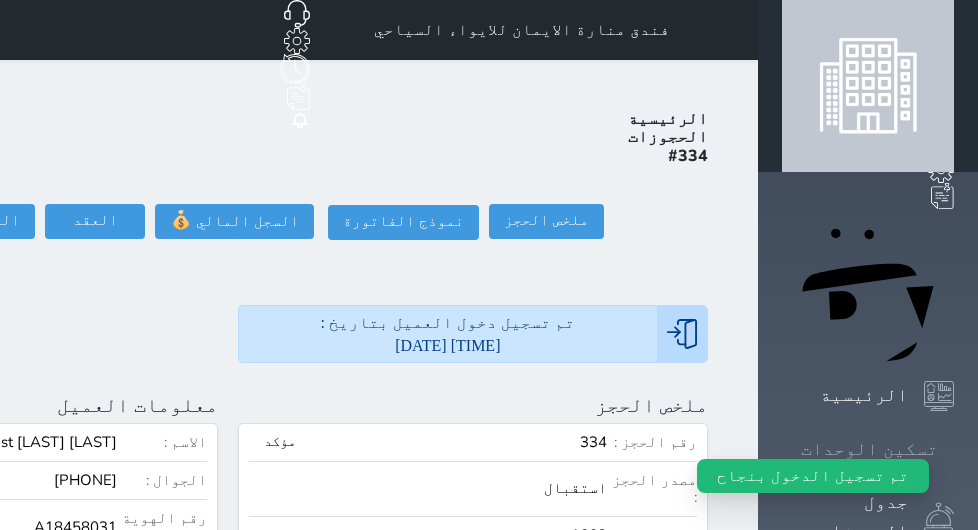 click on "تسكين الوحدات" at bounding box center (869, 449) 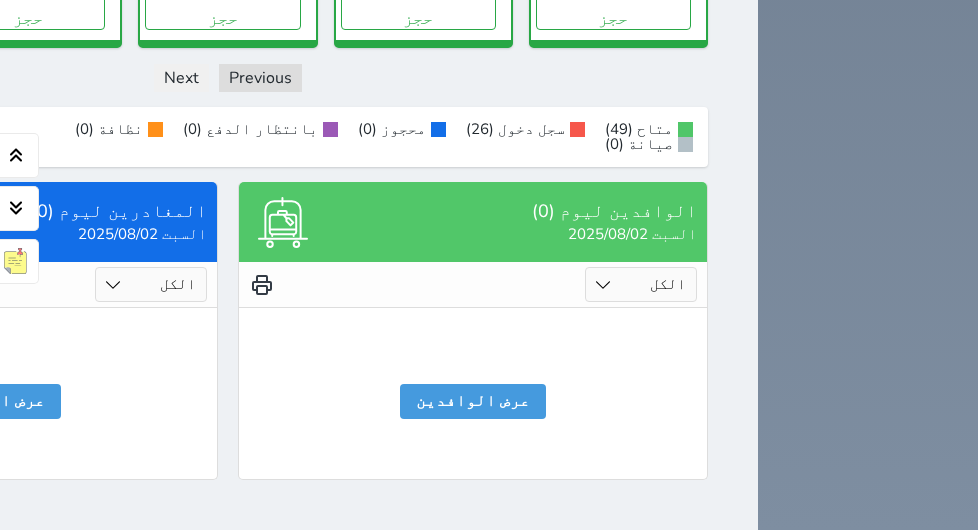 scroll, scrollTop: 3478, scrollLeft: 0, axis: vertical 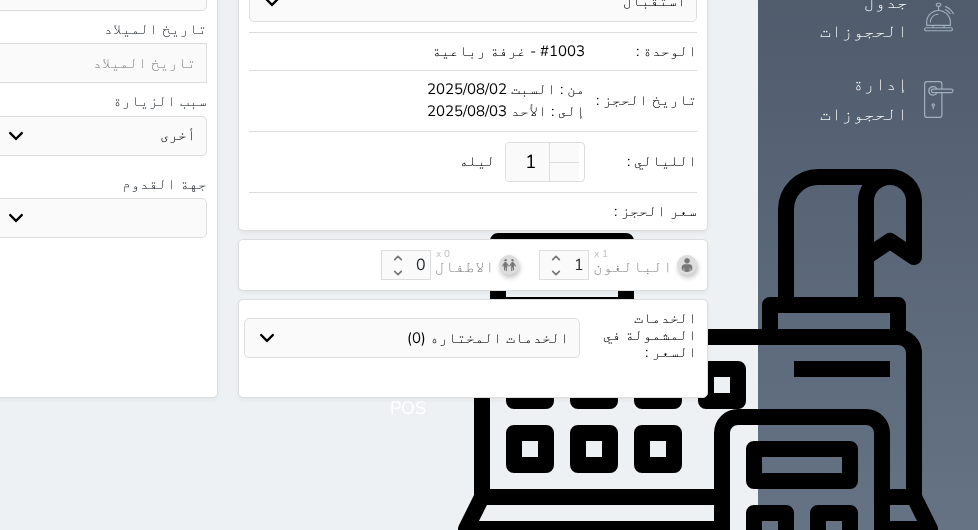 drag, startPoint x: 735, startPoint y: 127, endPoint x: 718, endPoint y: 130, distance: 17.262676 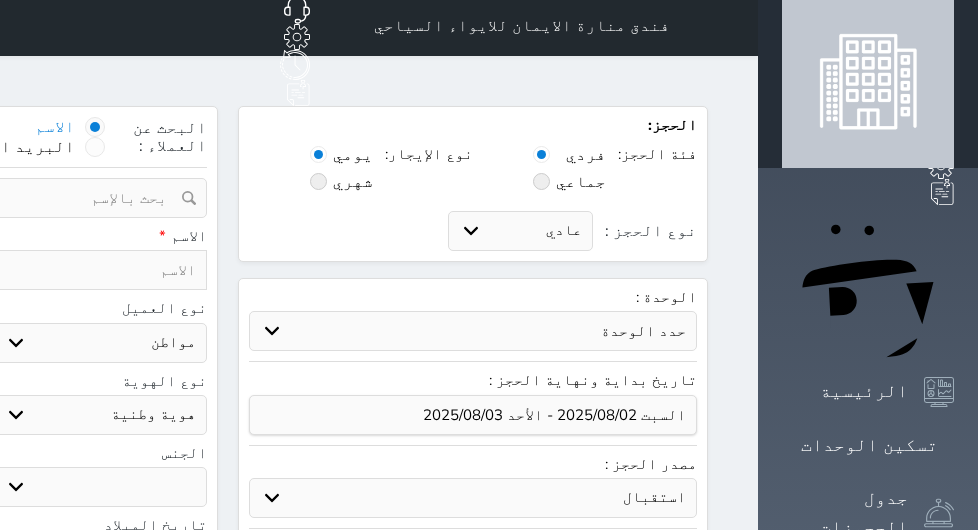 scroll, scrollTop: 0, scrollLeft: 0, axis: both 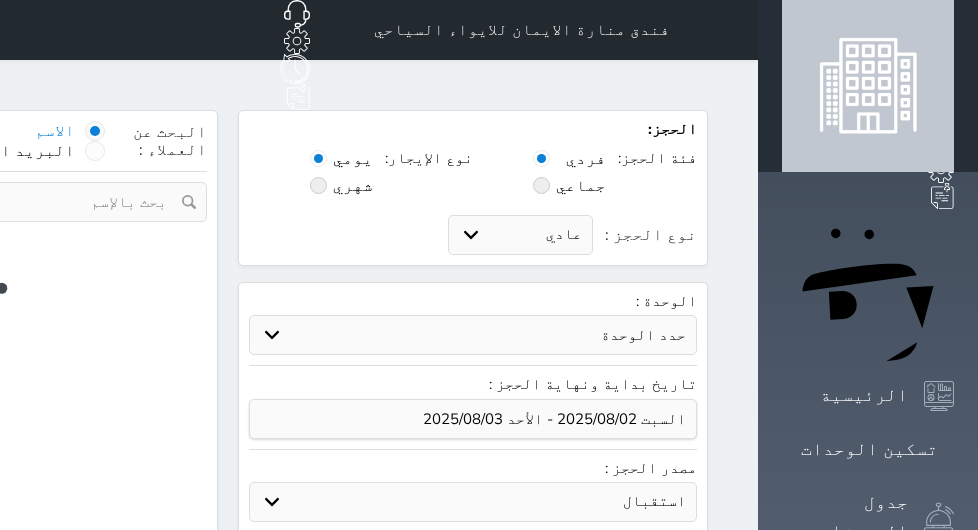click at bounding box center (-17, 288) 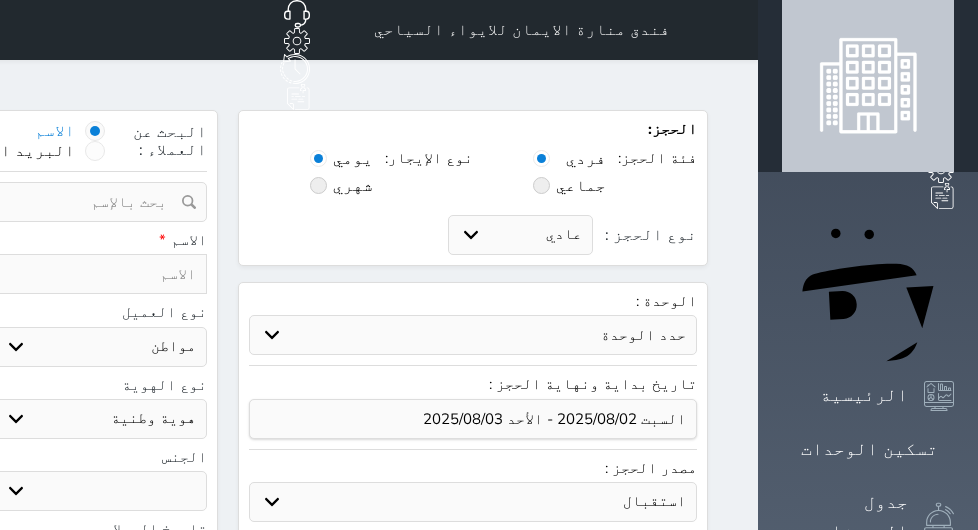 click at bounding box center [100, 274] 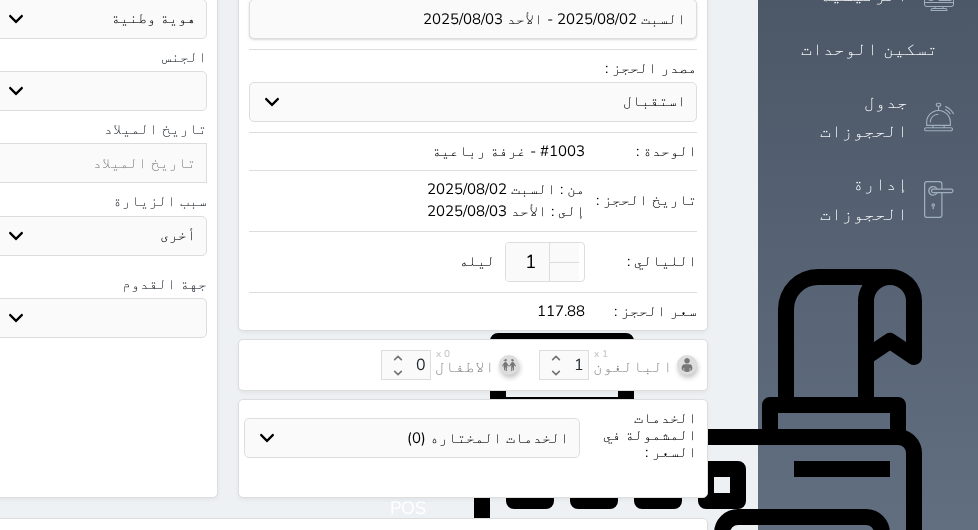 drag, startPoint x: 740, startPoint y: 229, endPoint x: 693, endPoint y: 249, distance: 51.078373 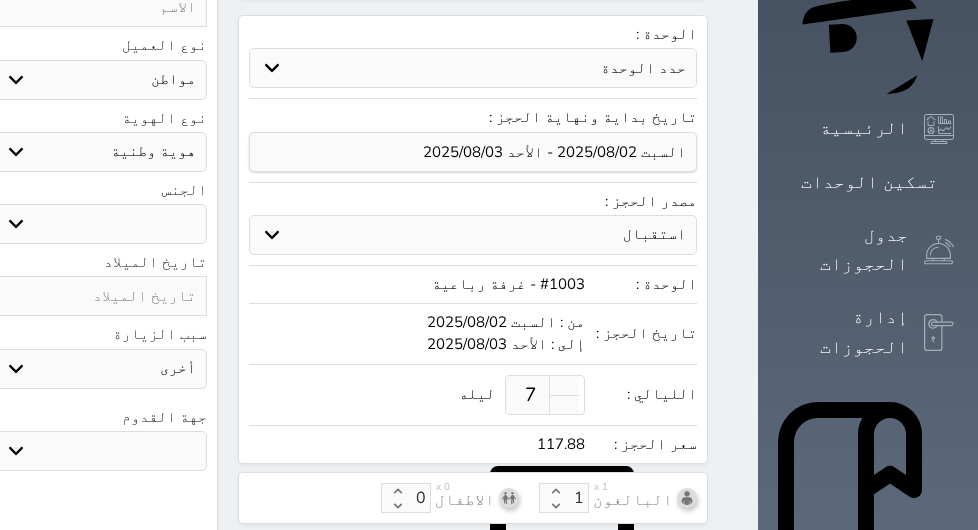 scroll, scrollTop: 0, scrollLeft: 0, axis: both 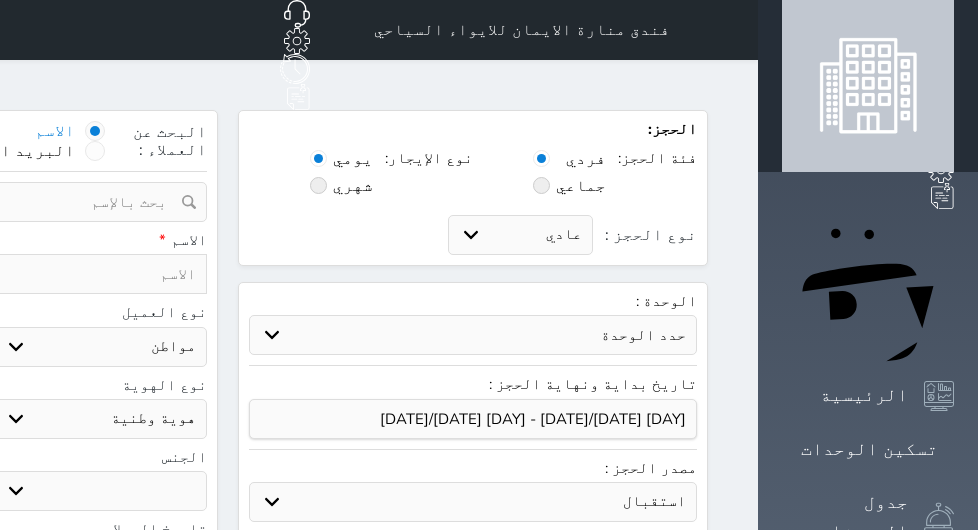 click at bounding box center (100, 274) 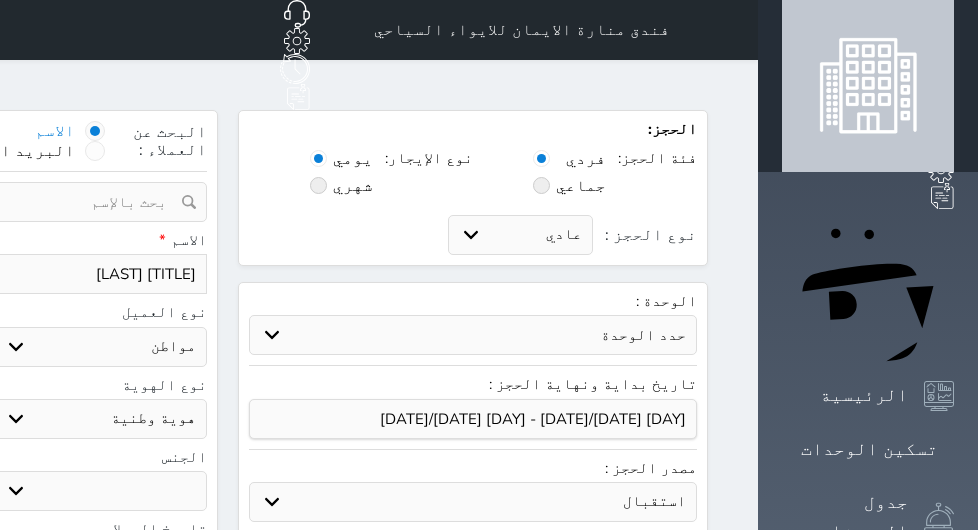 click on "اختر نوع   مواطن مواطن خليجي زائر مقيم" at bounding box center (100, 347) 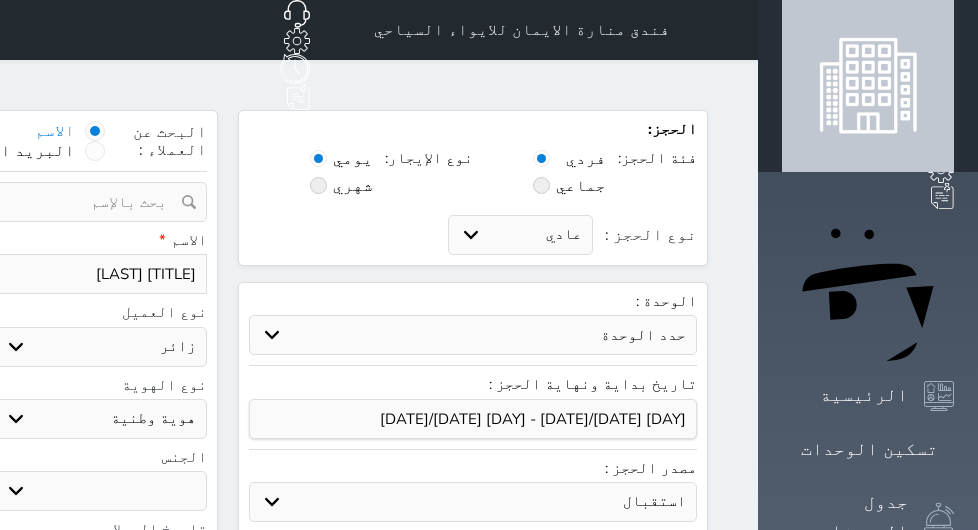 click on "اختر نوع   مواطن مواطن خليجي زائر مقيم" at bounding box center (100, 347) 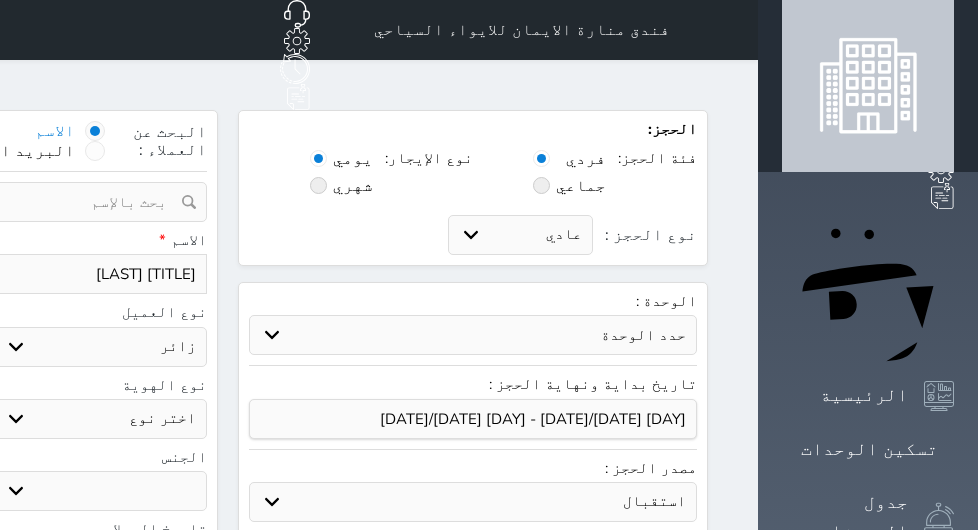 click on "اختر نوع   جواز السفر هوية زائر" at bounding box center [100, 419] 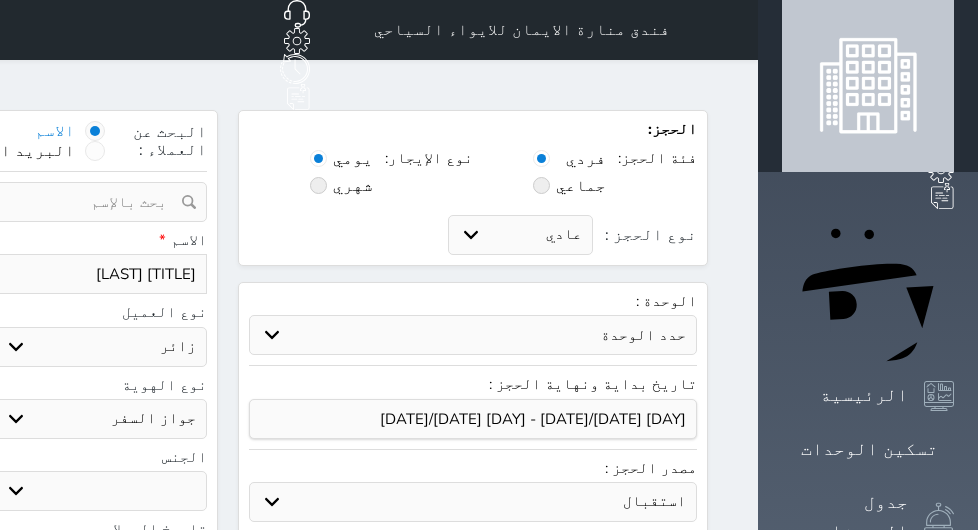 click on "اختر نوع   جواز السفر هوية زائر" at bounding box center (100, 419) 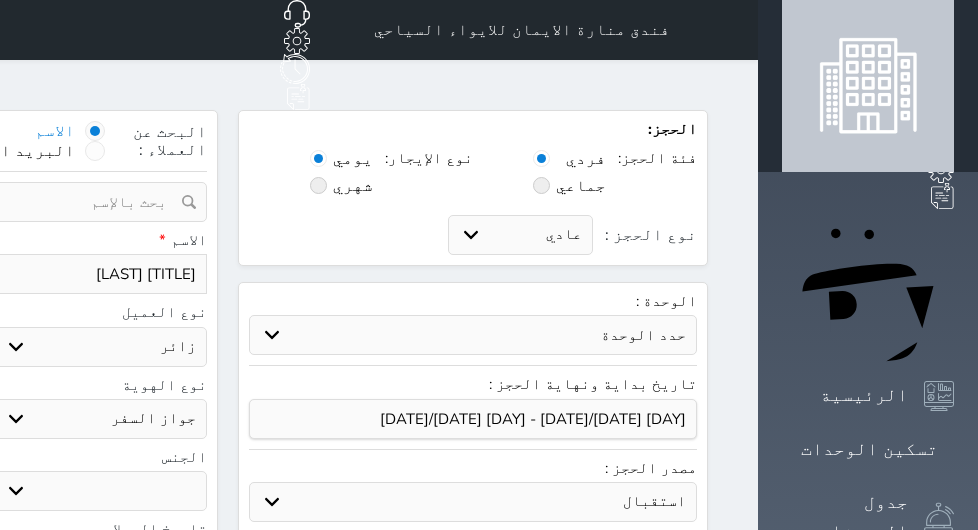 click on "ذكر   انثى" at bounding box center (100, 491) 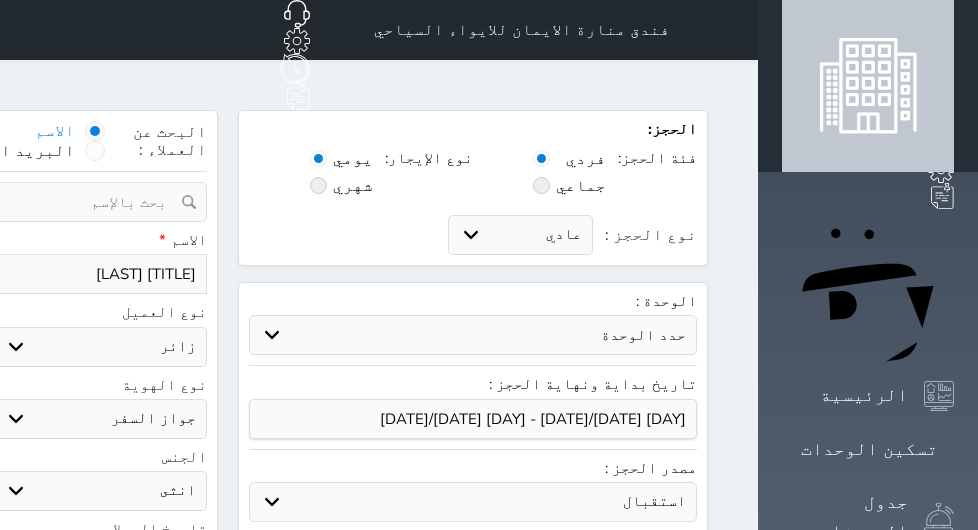 click on "ذكر   انثى" at bounding box center (100, 491) 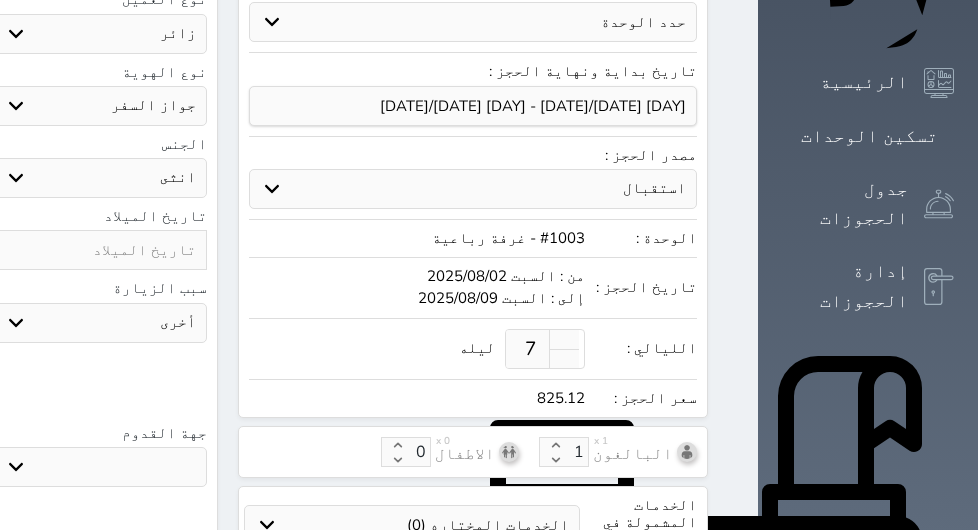 scroll, scrollTop: 400, scrollLeft: 0, axis: vertical 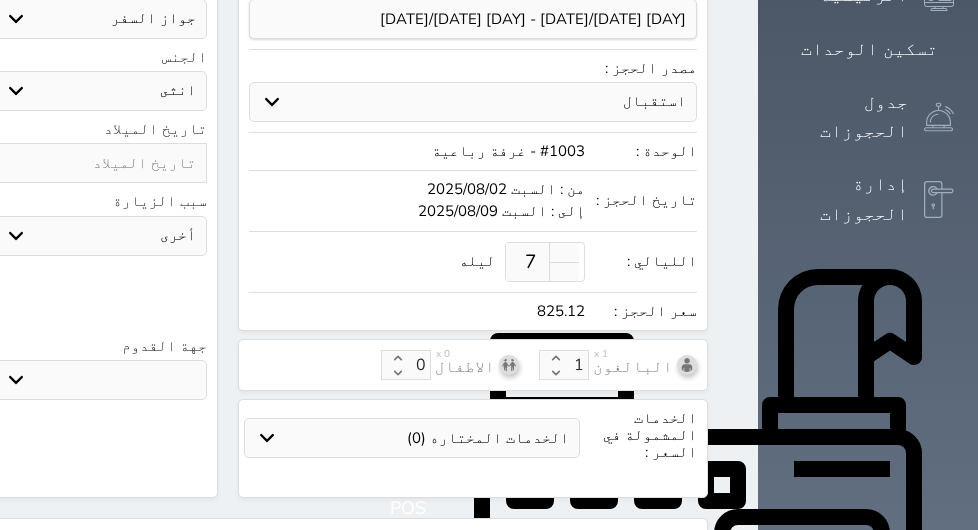 click at bounding box center (-134, 308) 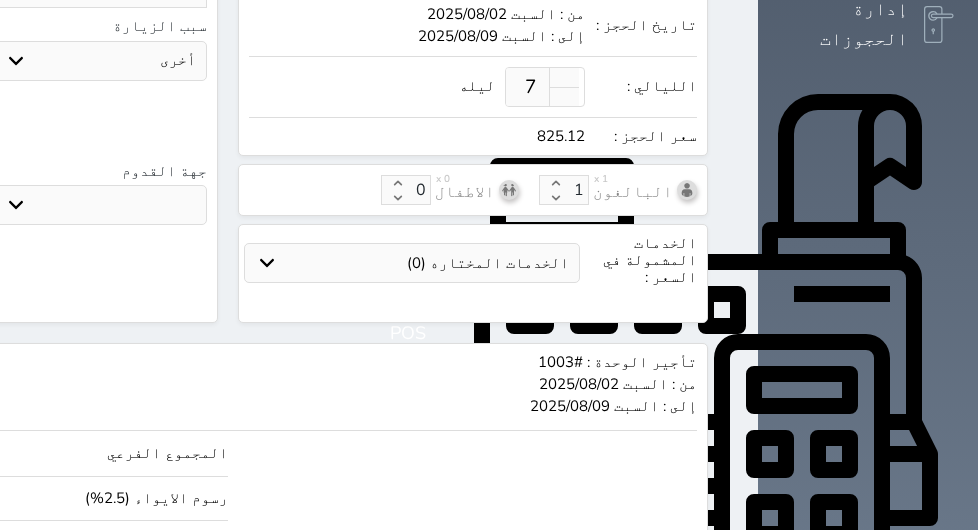 scroll, scrollTop: 700, scrollLeft: 0, axis: vertical 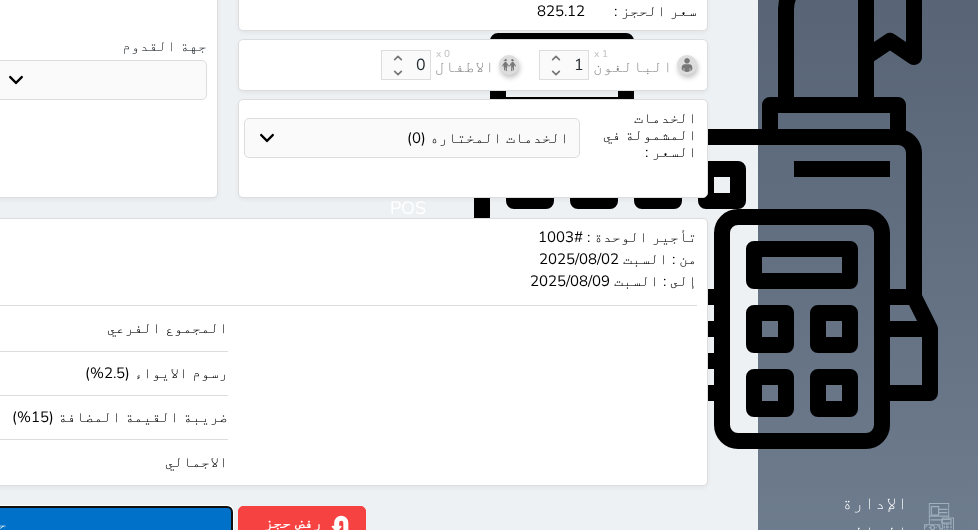 click on "حجز" at bounding box center [-7, 523] 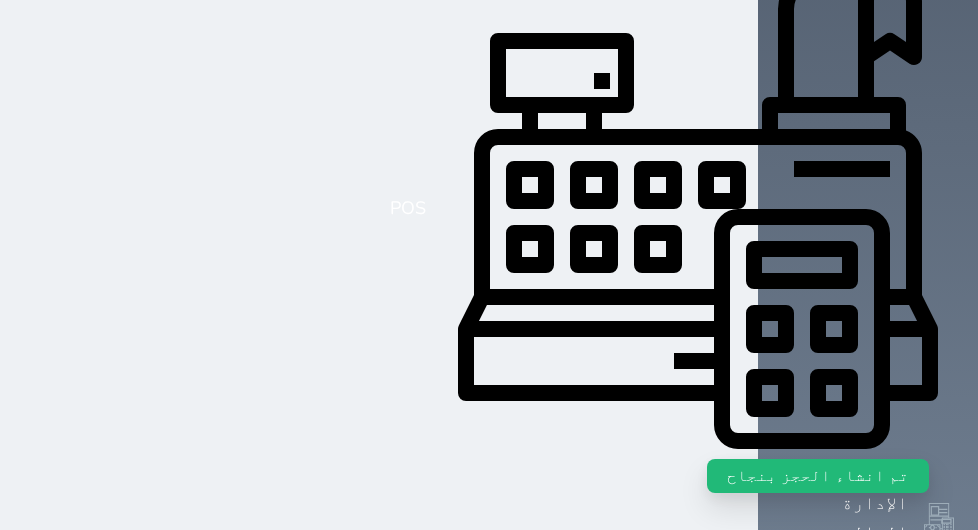 scroll, scrollTop: 0, scrollLeft: 0, axis: both 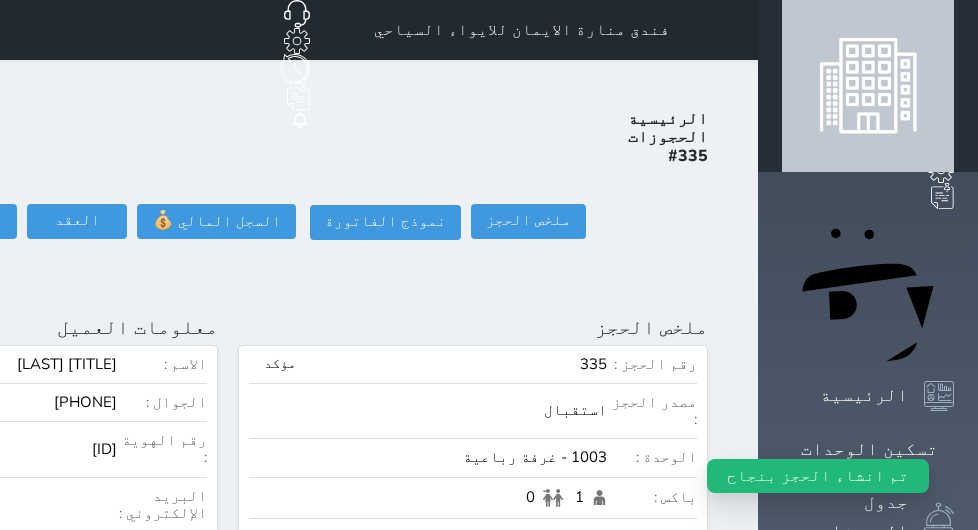 drag, startPoint x: 199, startPoint y: 157, endPoint x: 204, endPoint y: 134, distance: 23.537205 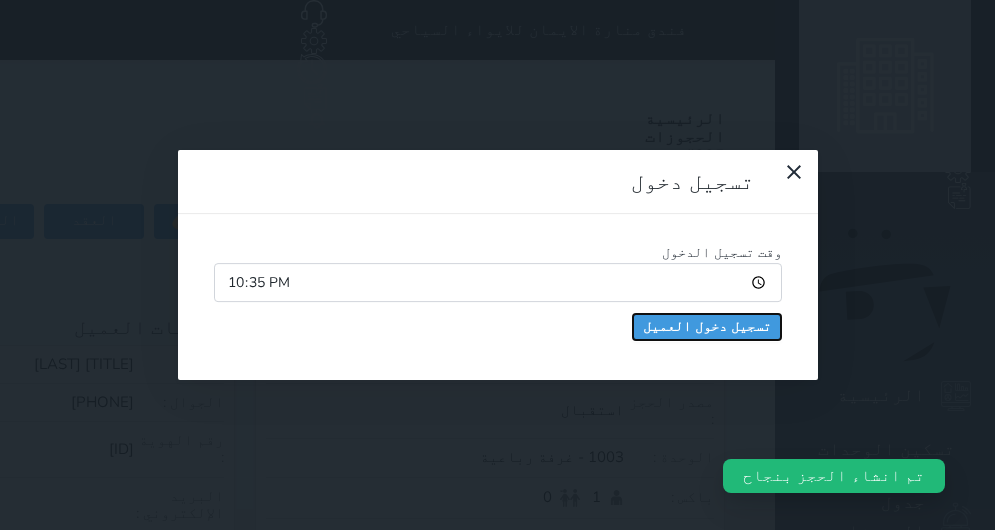 drag, startPoint x: 474, startPoint y: 191, endPoint x: 462, endPoint y: 180, distance: 16.27882 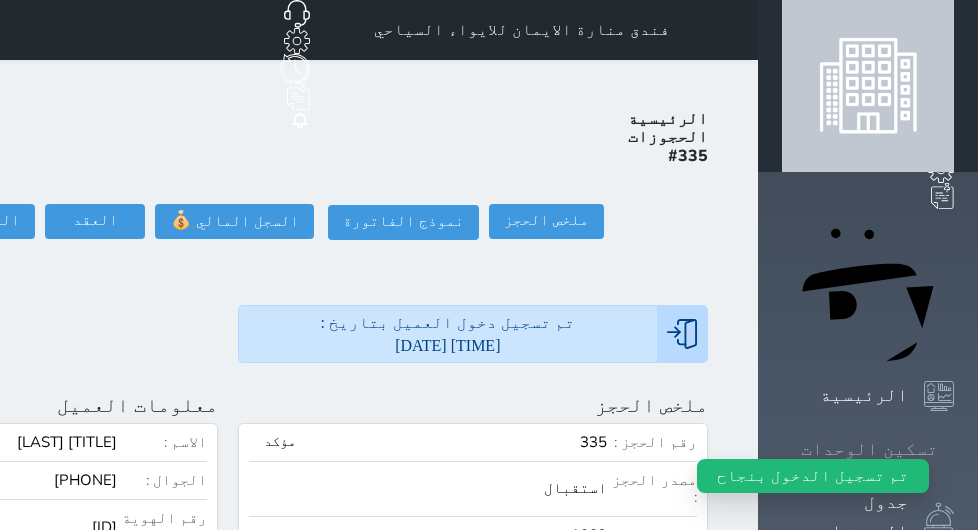 click on "تسكين الوحدات" at bounding box center [869, 449] 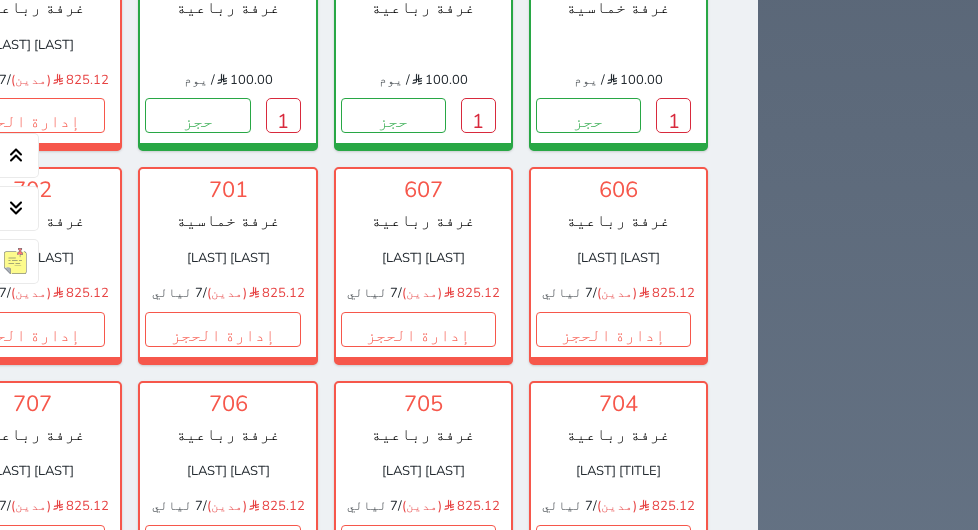 scroll, scrollTop: 2100, scrollLeft: 0, axis: vertical 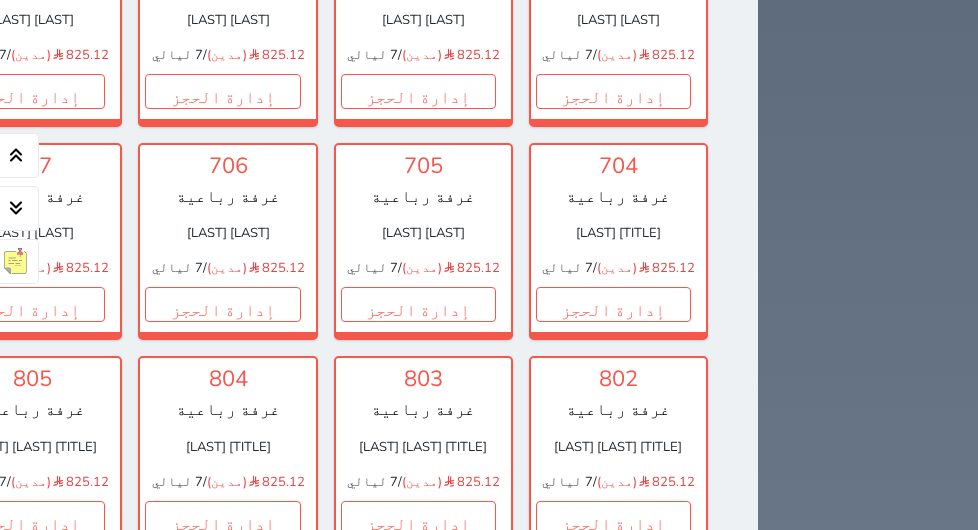 click on "1" at bounding box center (283, -123) 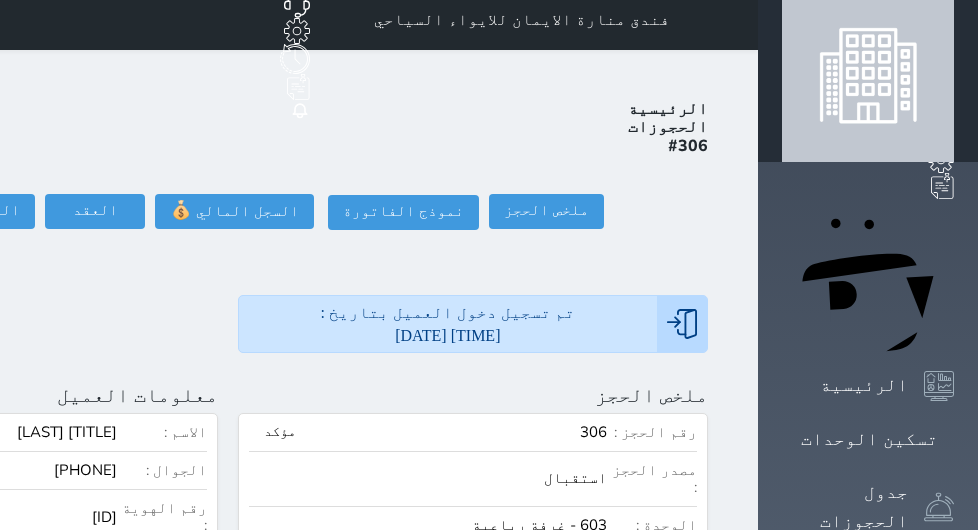 scroll, scrollTop: 0, scrollLeft: 0, axis: both 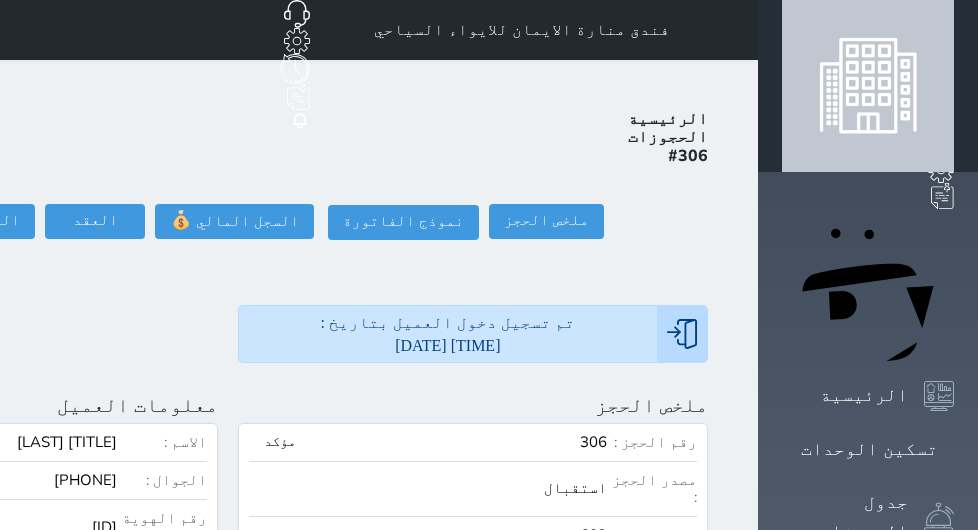 click on "إلغاء الحجز" at bounding box center (-180, 257) 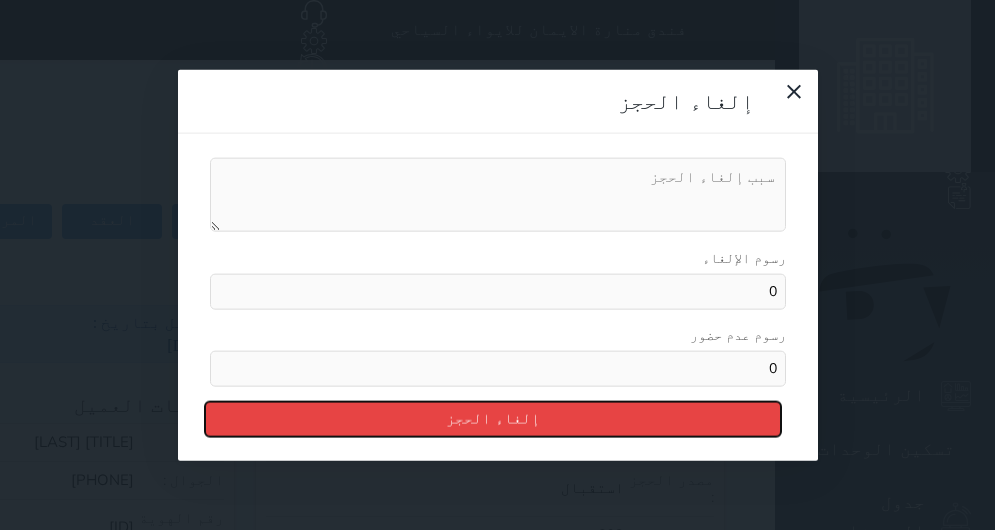 click on "إلغاء الحجز" at bounding box center [493, 418] 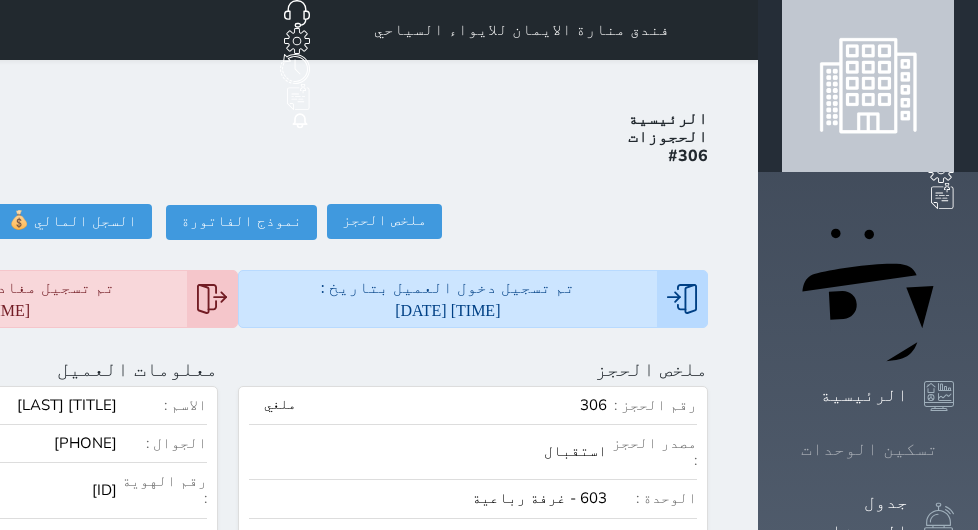 click on "تسكين الوحدات" at bounding box center (869, 449) 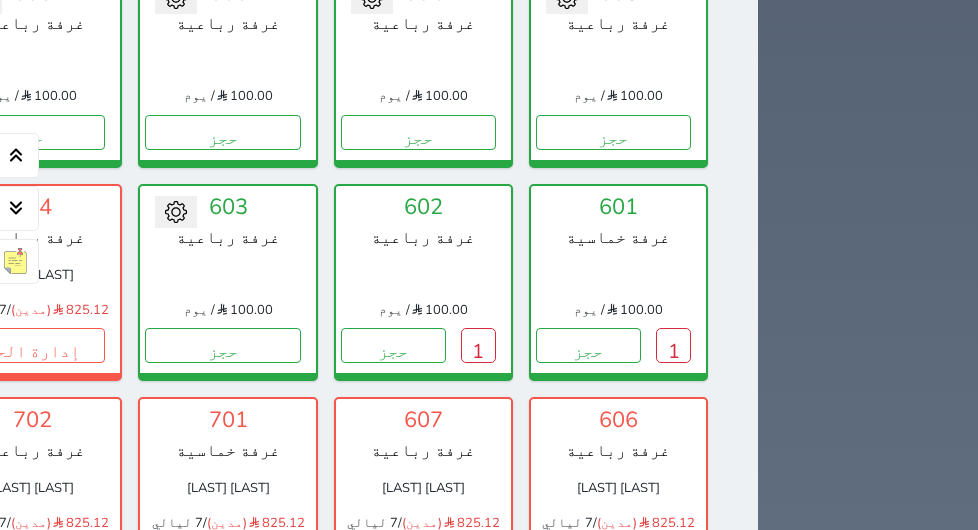 scroll, scrollTop: 1900, scrollLeft: 0, axis: vertical 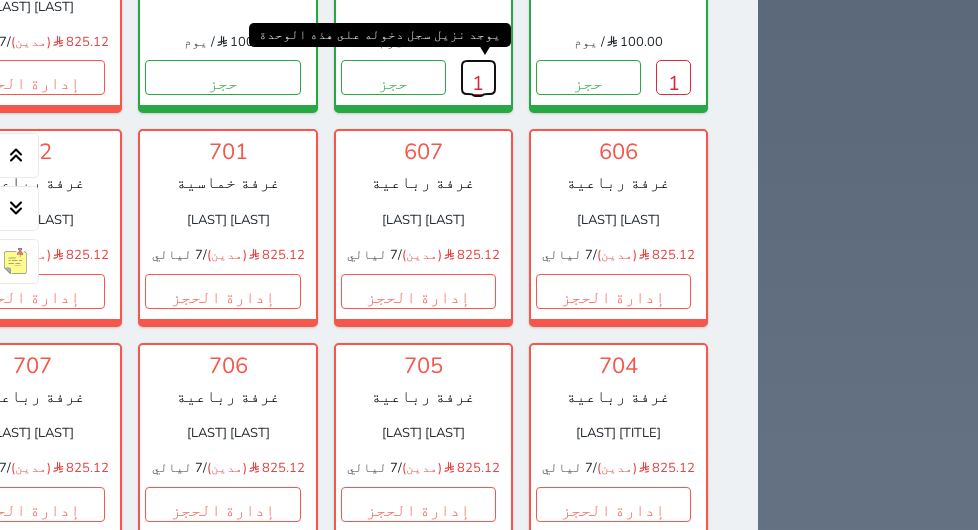click on "1" at bounding box center [478, 77] 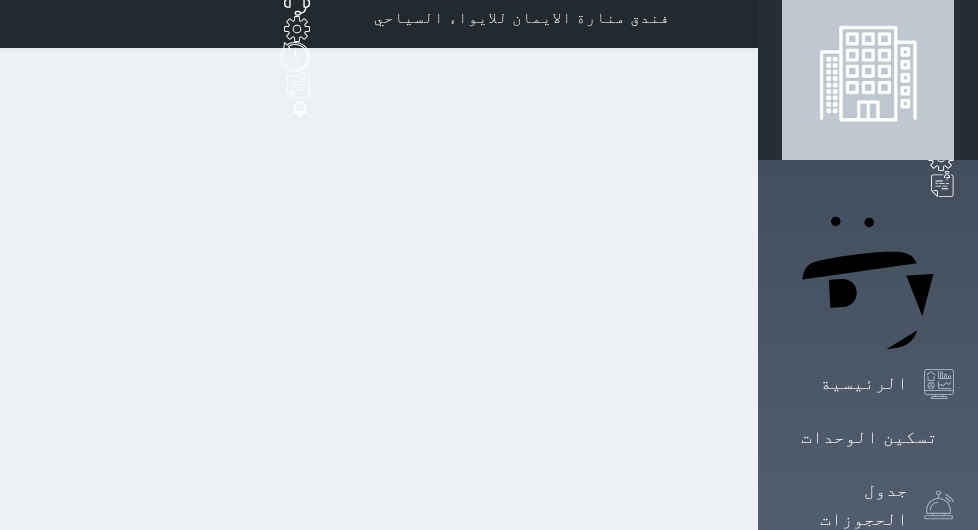 scroll, scrollTop: 0, scrollLeft: 0, axis: both 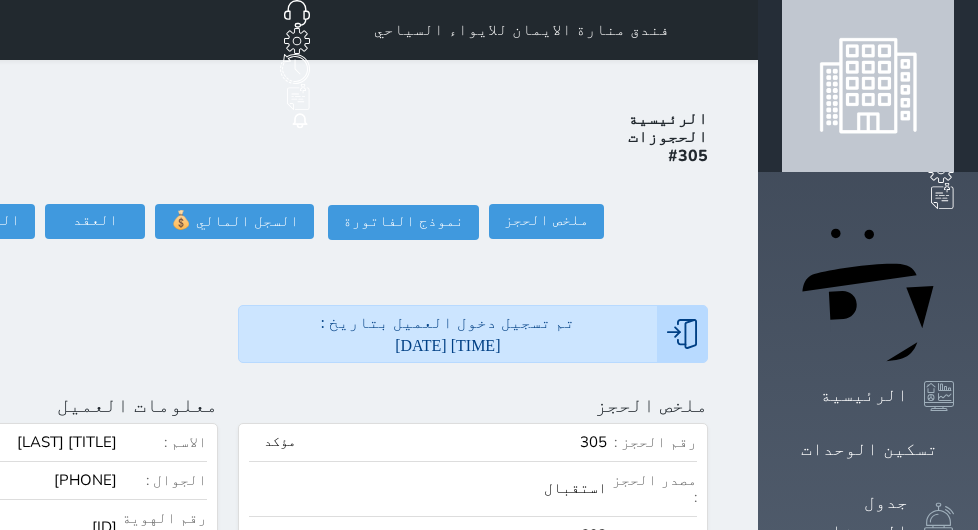 click on "إلغاء الحجز" at bounding box center [-180, 257] 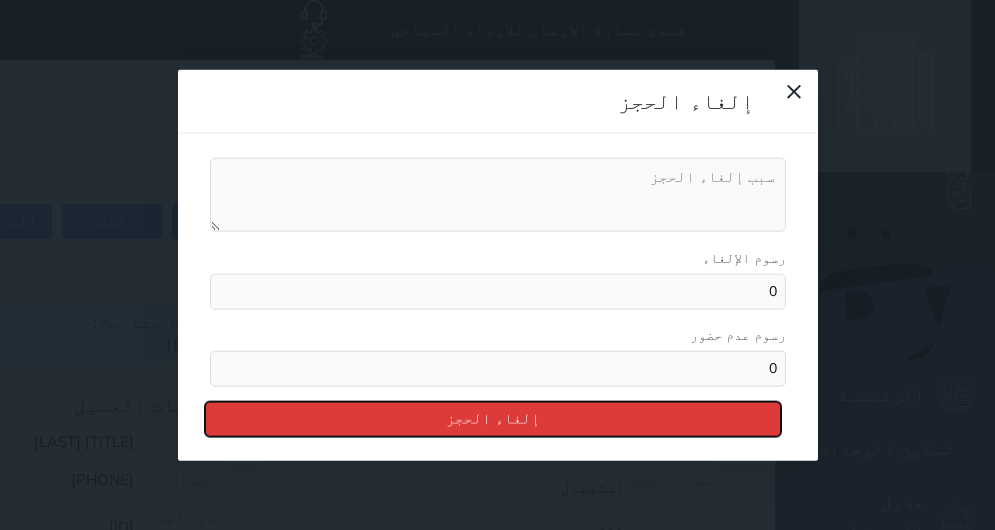 click on "إلغاء الحجز" at bounding box center [493, 418] 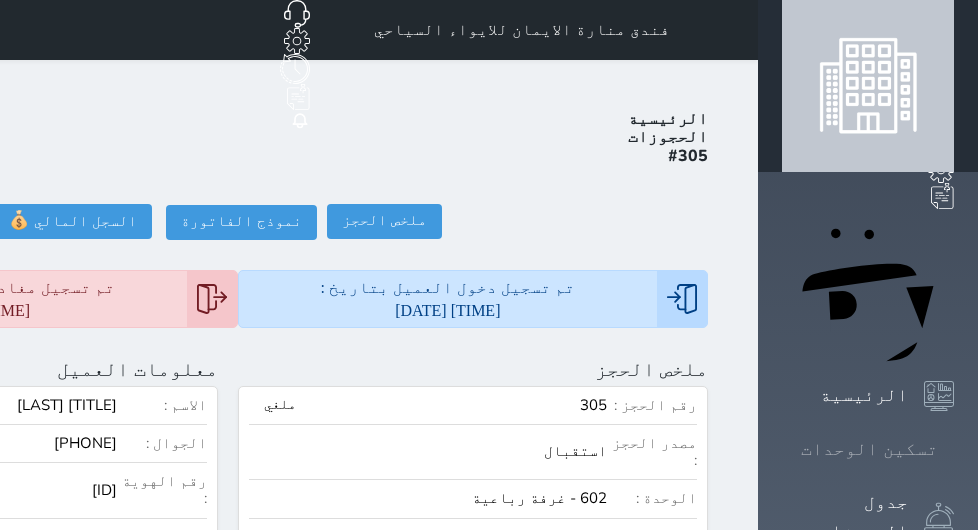 click on "تسكين الوحدات" at bounding box center (869, 449) 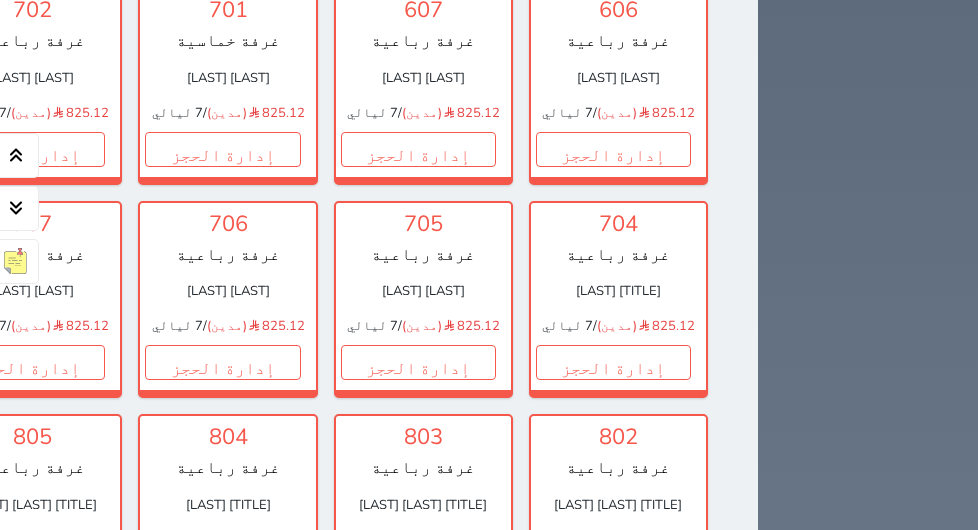 scroll, scrollTop: 1854, scrollLeft: 0, axis: vertical 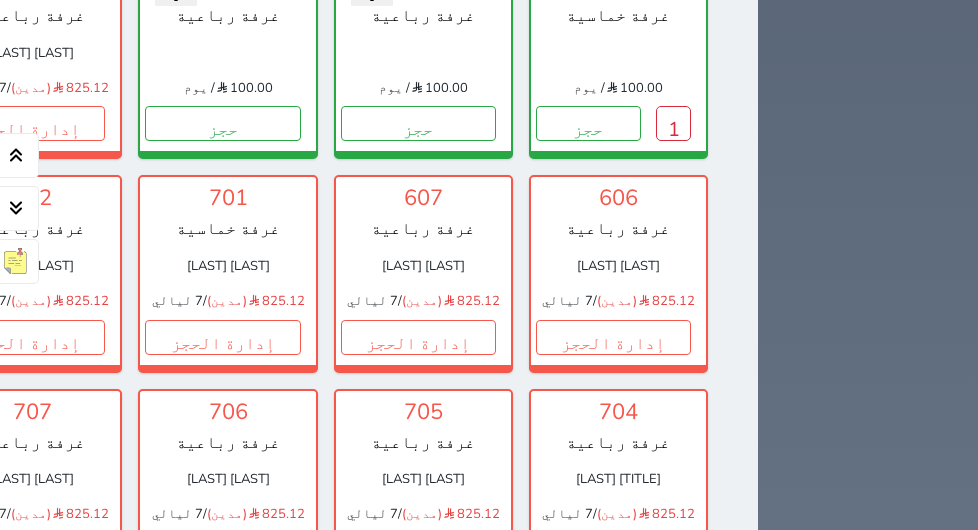 click on "1" at bounding box center (-108, -90) 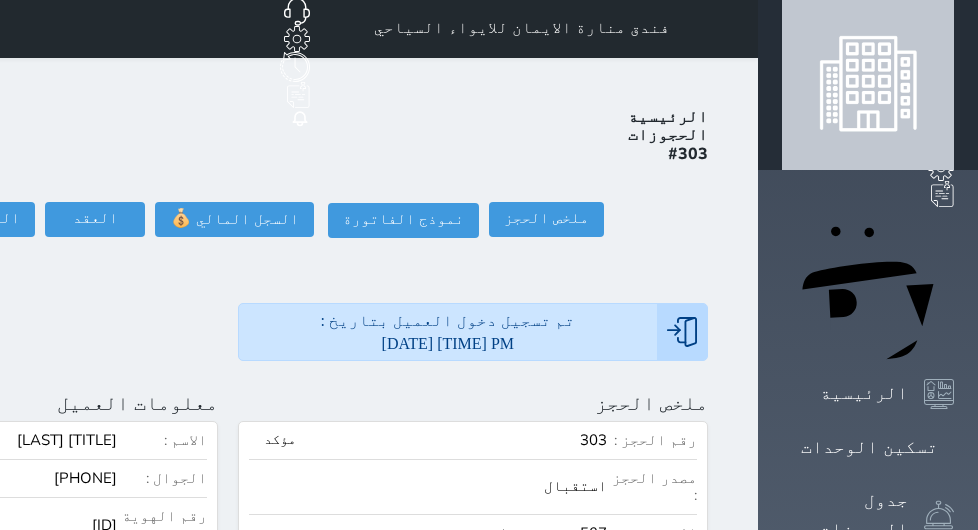 scroll, scrollTop: 0, scrollLeft: 0, axis: both 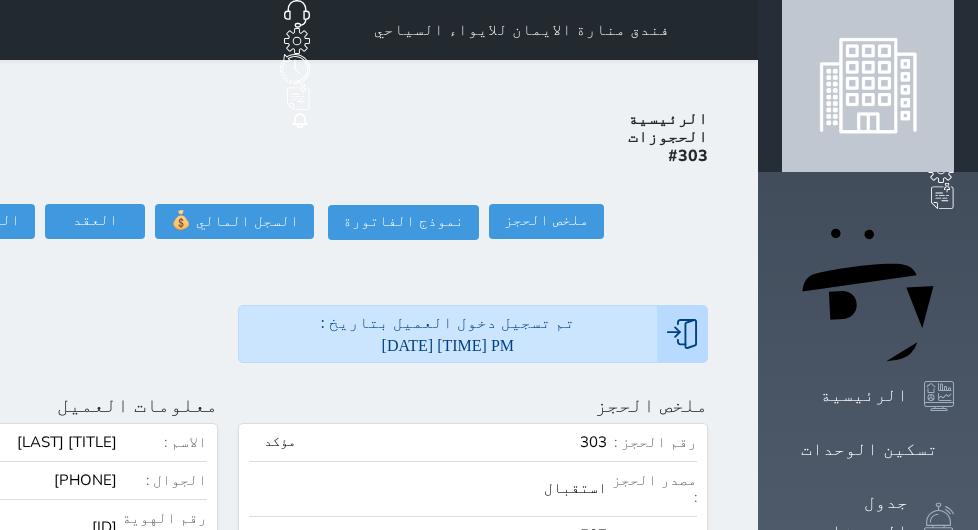click on "إلغاء الحجز" at bounding box center [-180, 257] 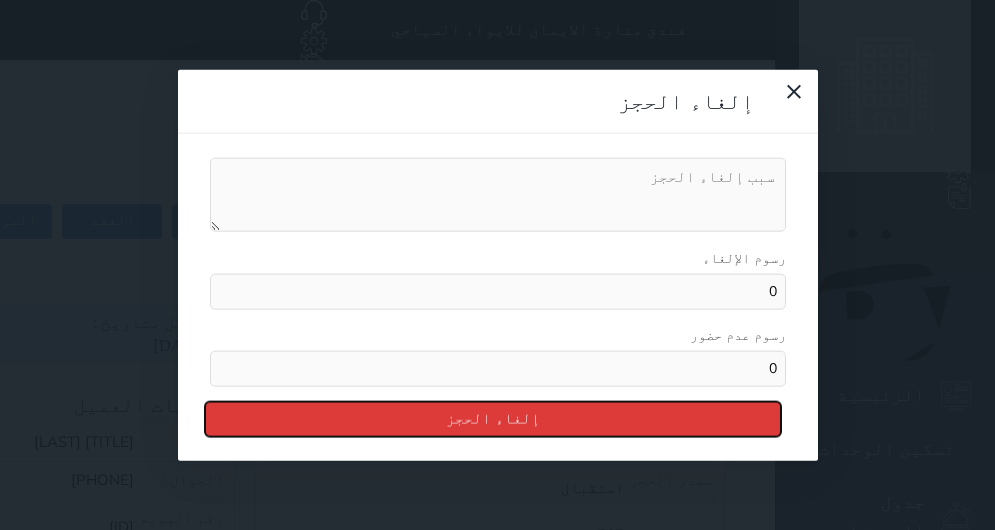 click on "إلغاء الحجز" at bounding box center [493, 418] 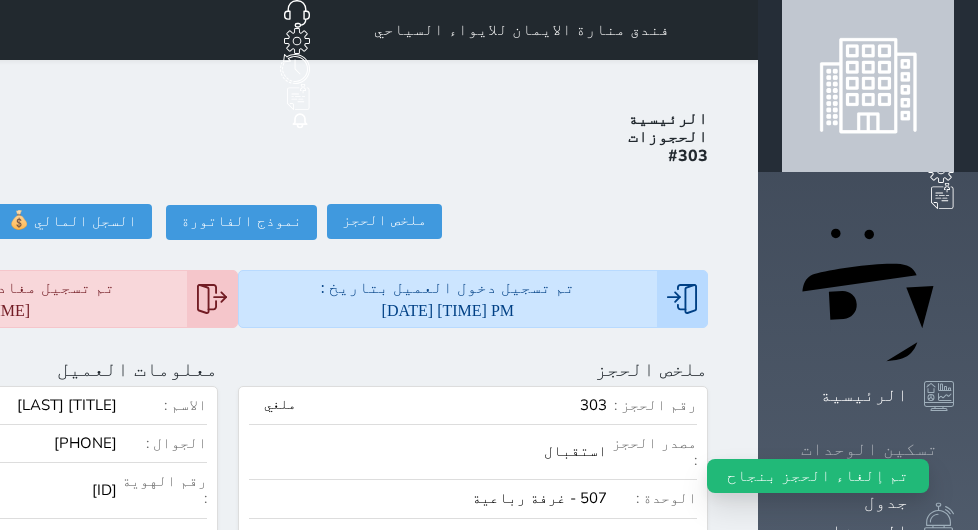 click on "تسكين الوحدات" at bounding box center [869, 449] 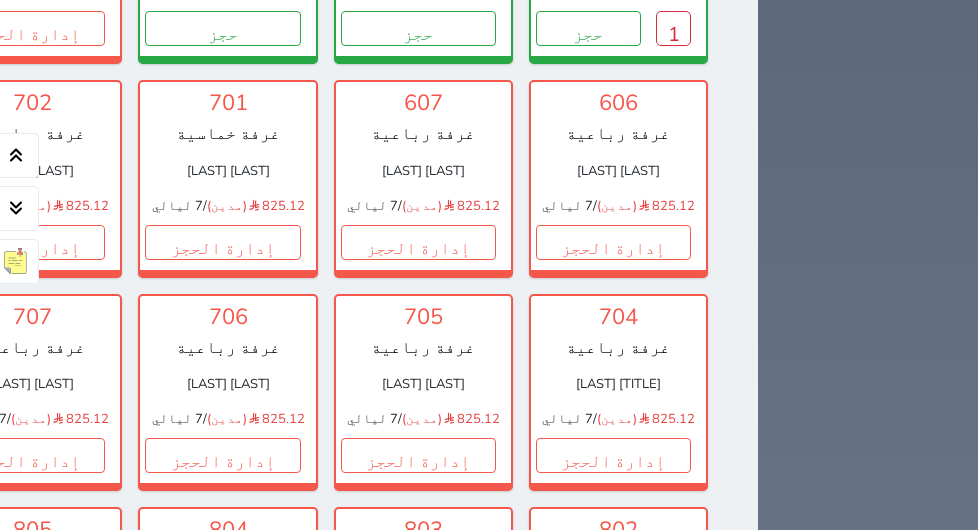 scroll, scrollTop: 1954, scrollLeft: 0, axis: vertical 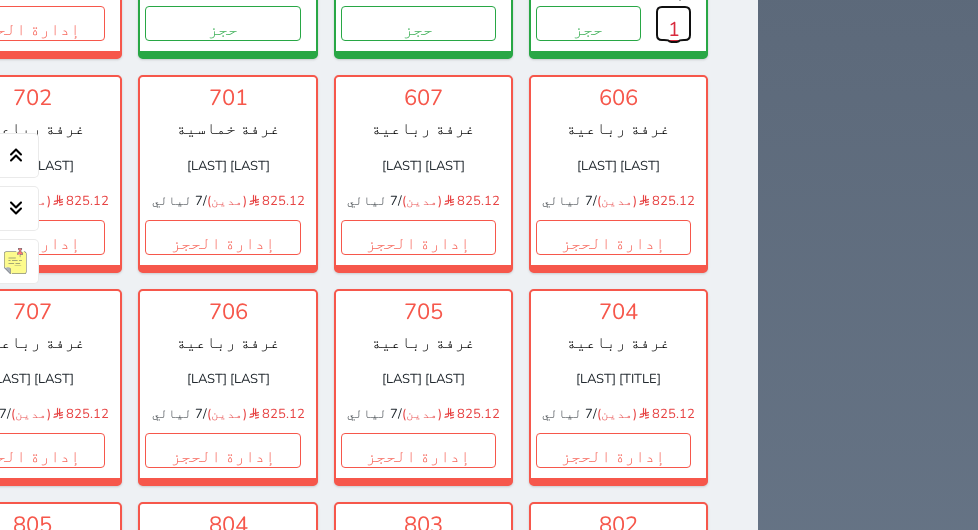 click on "1" at bounding box center (673, 23) 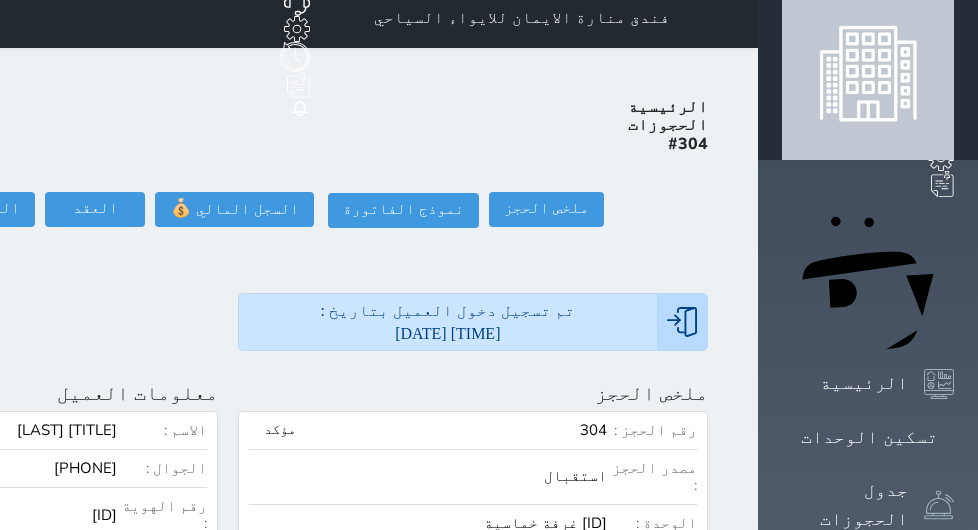 scroll, scrollTop: 0, scrollLeft: 0, axis: both 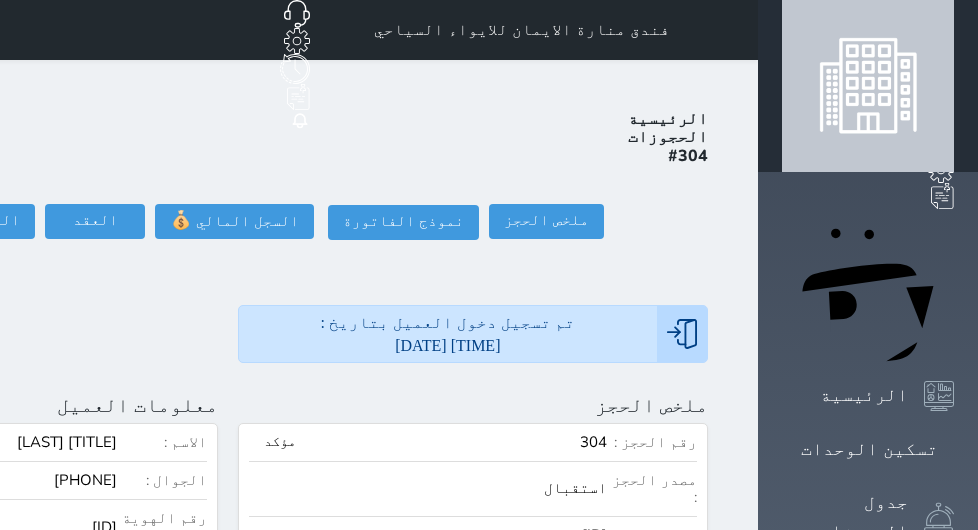 click on "إلغاء الحجز" at bounding box center [-180, 257] 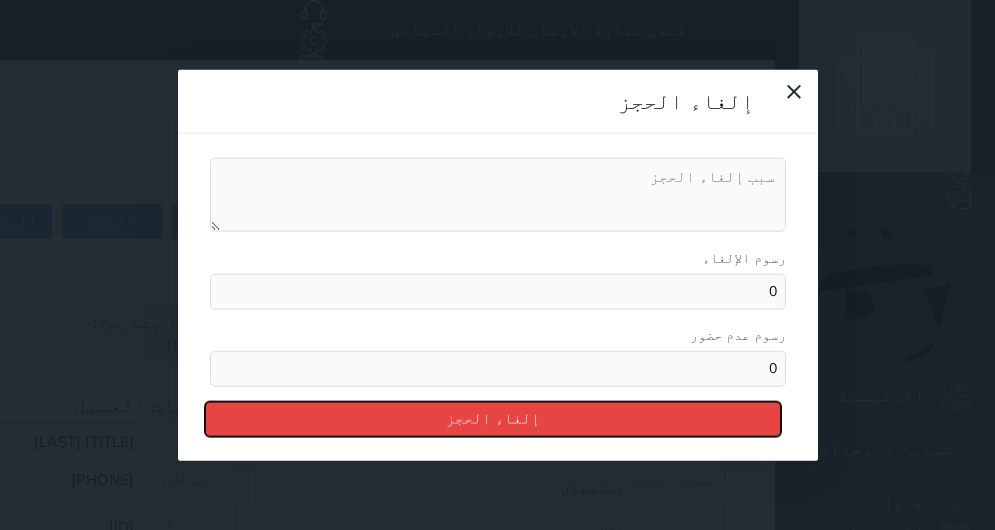 drag, startPoint x: 543, startPoint y: 356, endPoint x: 540, endPoint y: 342, distance: 14.3178215 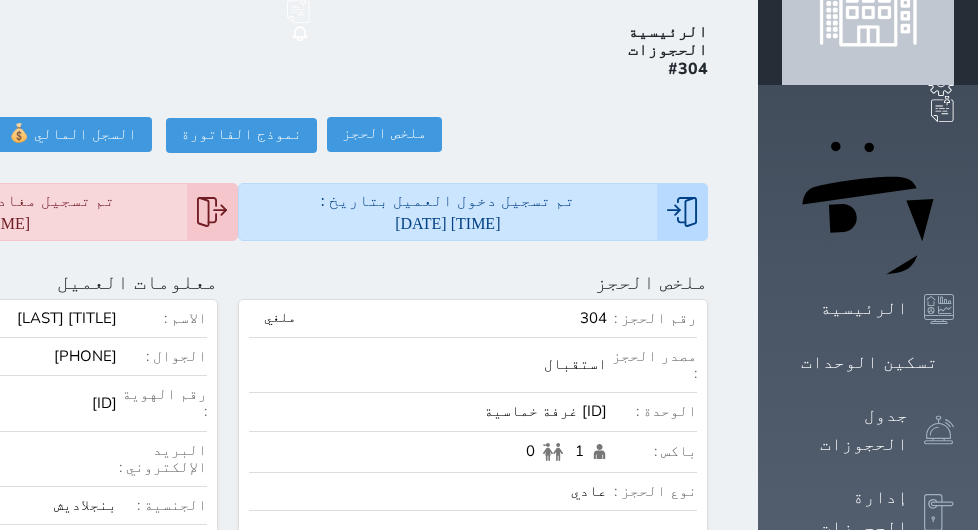 scroll, scrollTop: 0, scrollLeft: 0, axis: both 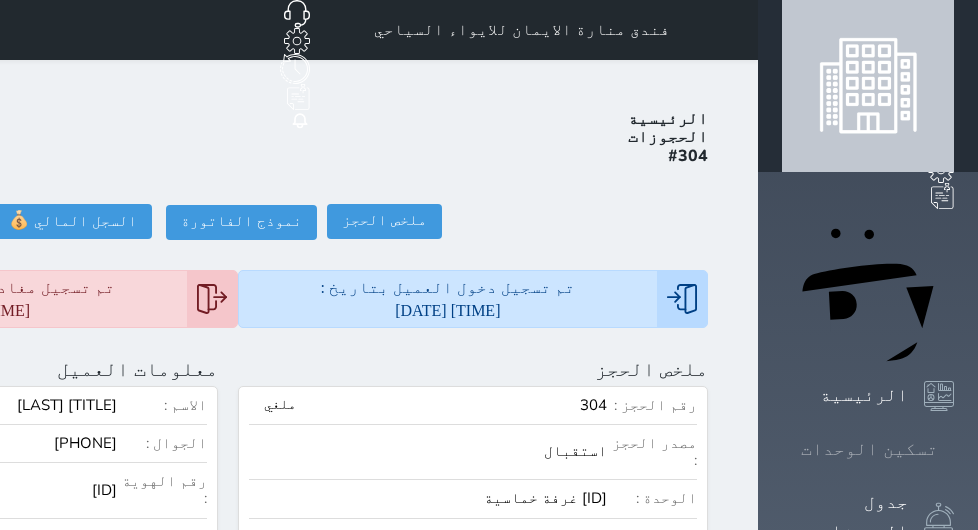click on "تسكين الوحدات" at bounding box center [869, 449] 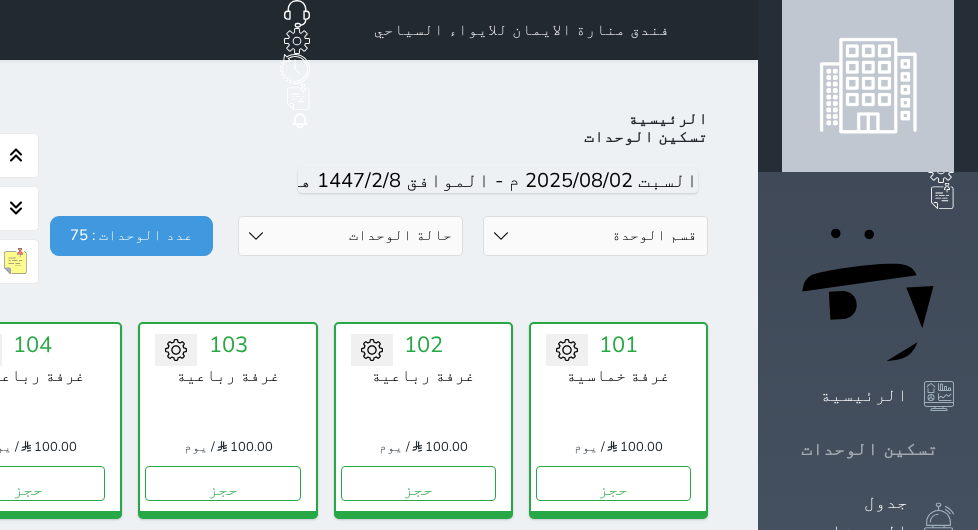 scroll, scrollTop: 78, scrollLeft: 0, axis: vertical 